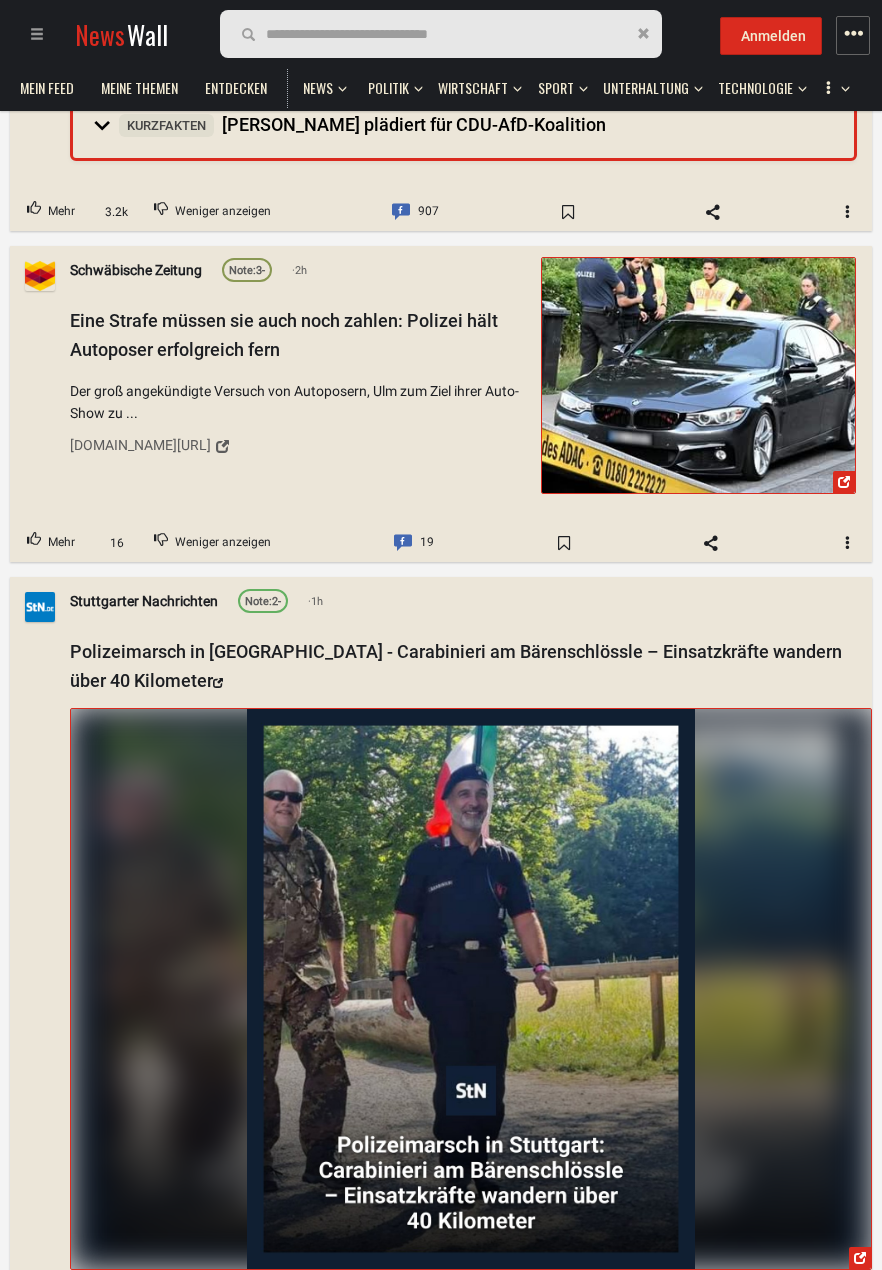 scroll, scrollTop: 995, scrollLeft: 0, axis: vertical 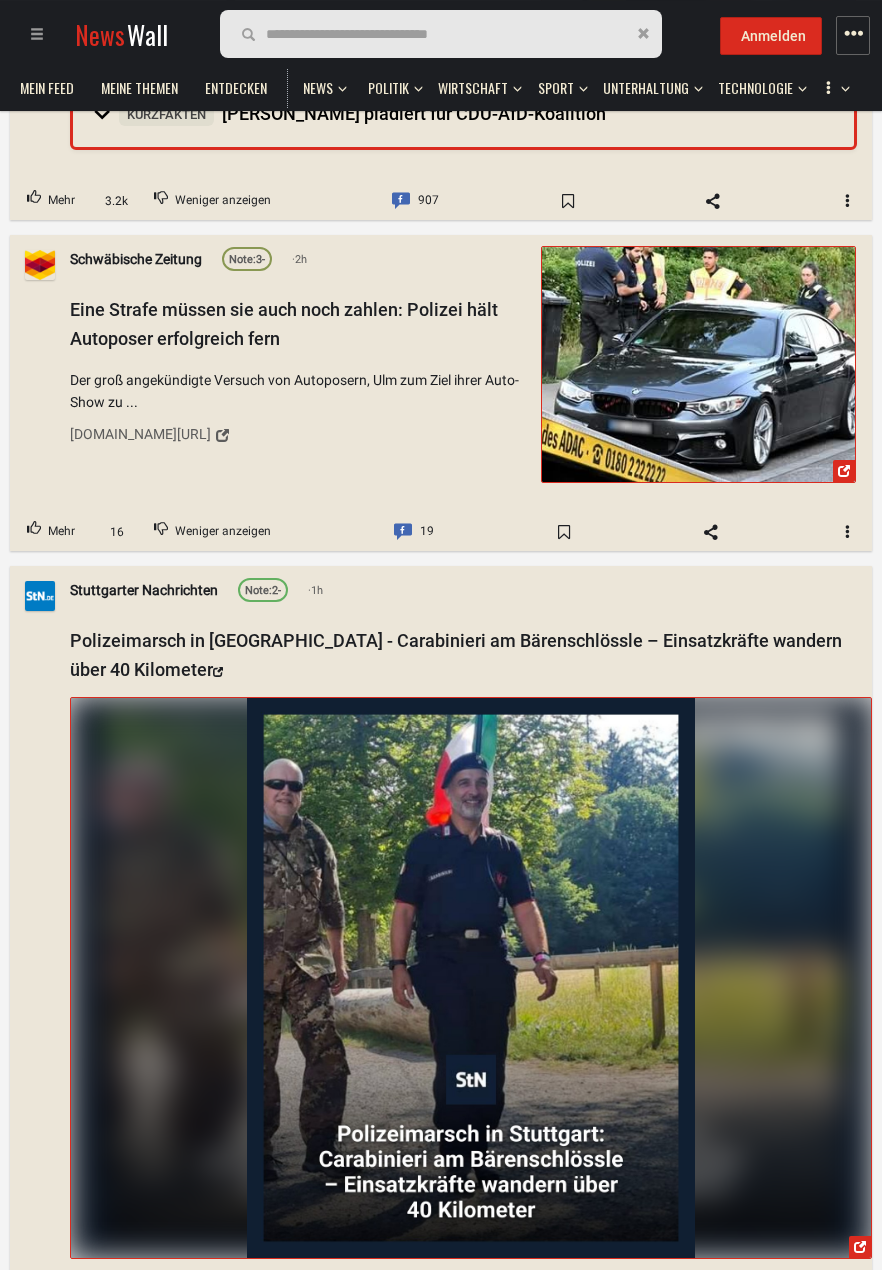 click on "Eine Strafe müssen sie auch noch zahlen: Polizei hält Autoposer erfolgreich fern" at bounding box center [284, 324] 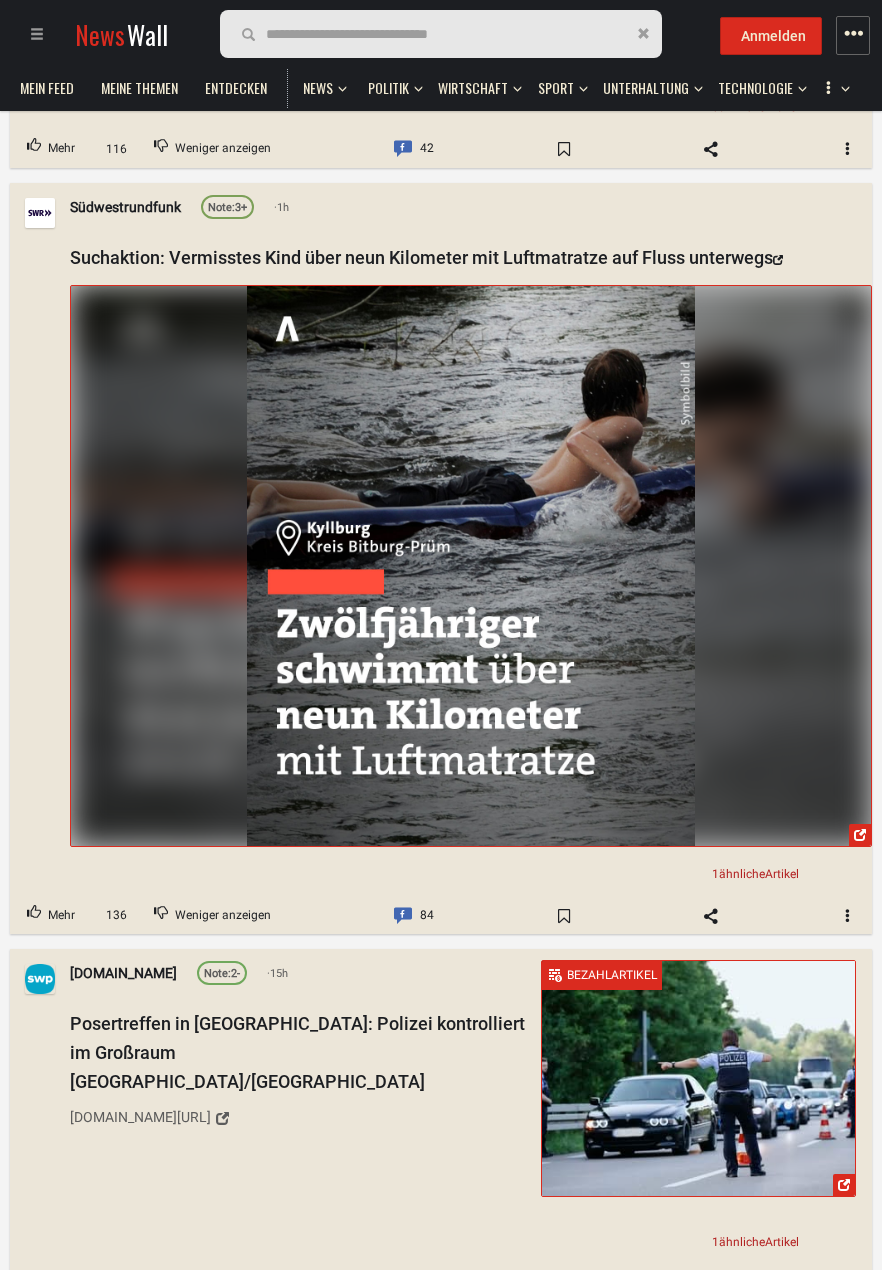scroll, scrollTop: 7052, scrollLeft: 0, axis: vertical 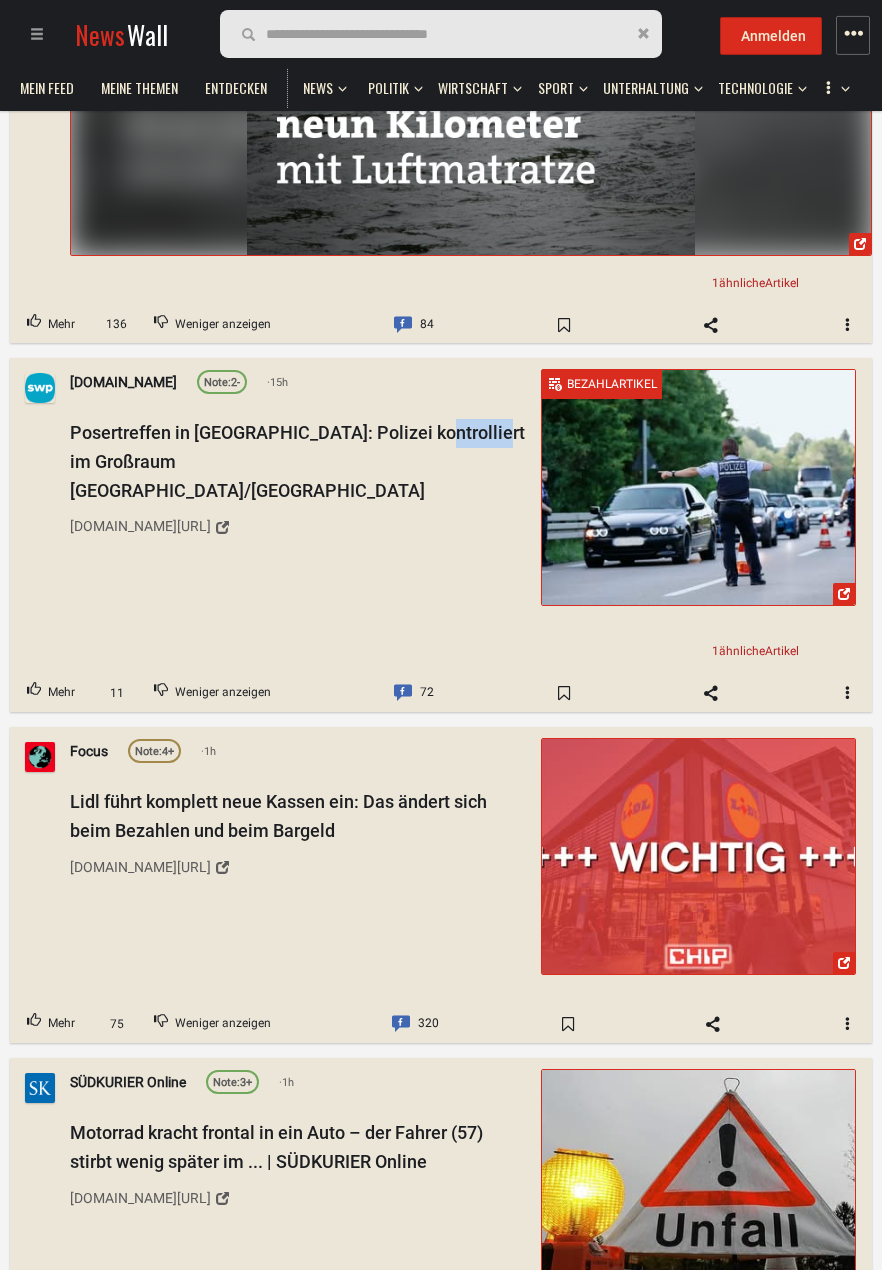 click on "Posertreffen in Ulm: Polizei kontrolliert im Großraum Ulm/Neu-Ulm alle Einfallstraßen   swp.de/lokales/ulm/posertreffen-in-ulm-polizei-kontrolliert-im-grossraum-ulmneu-ulm-alle-einfallstrassen-78167431.html           Bezahlartikel Premium" at bounding box center (463, 521) 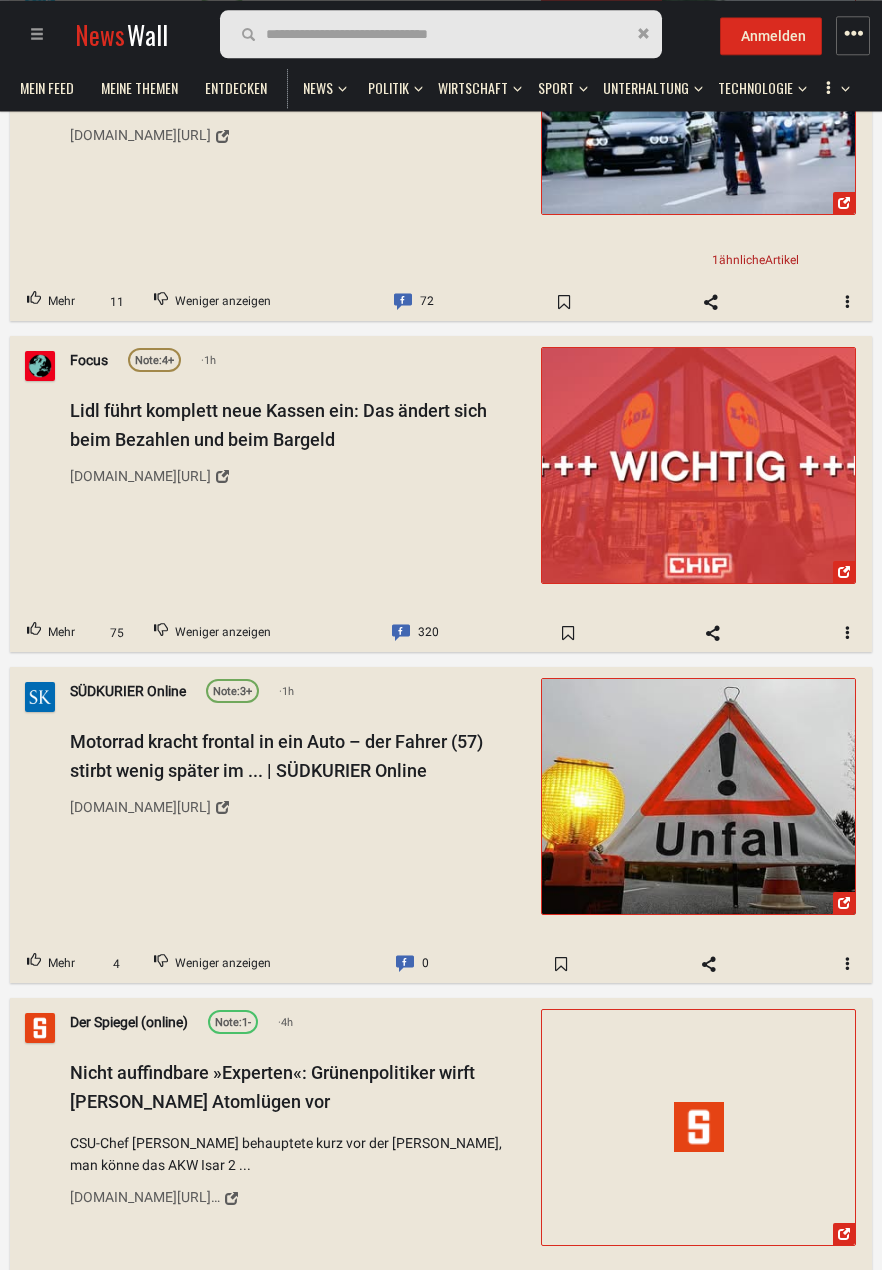 scroll, scrollTop: 8029, scrollLeft: 0, axis: vertical 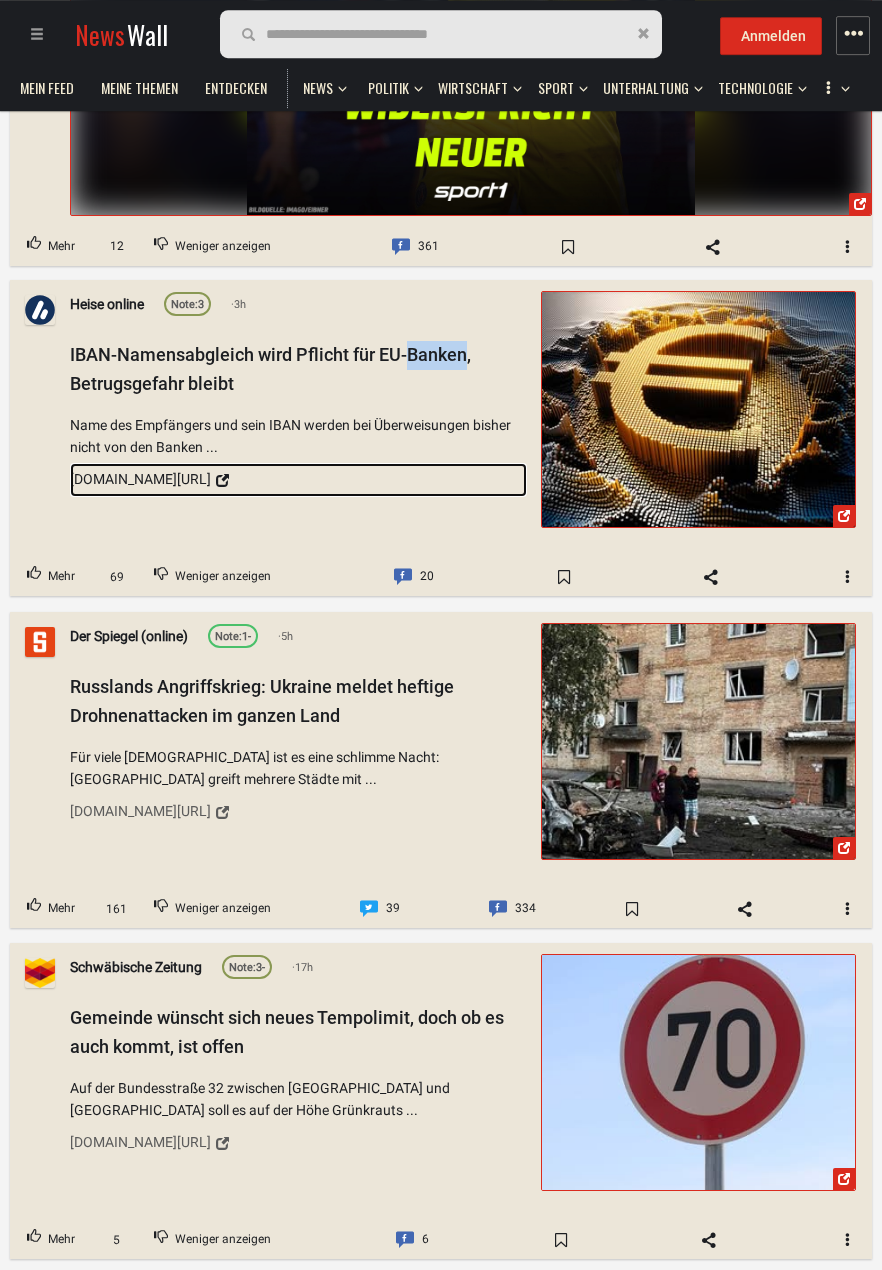 click on "heise.de/news/IBAN-Namensabgleich-wird-Pflicht-fuer-EU-Banken-Betrugsgefahr-bleibt-10476058.html" at bounding box center [298, 481] 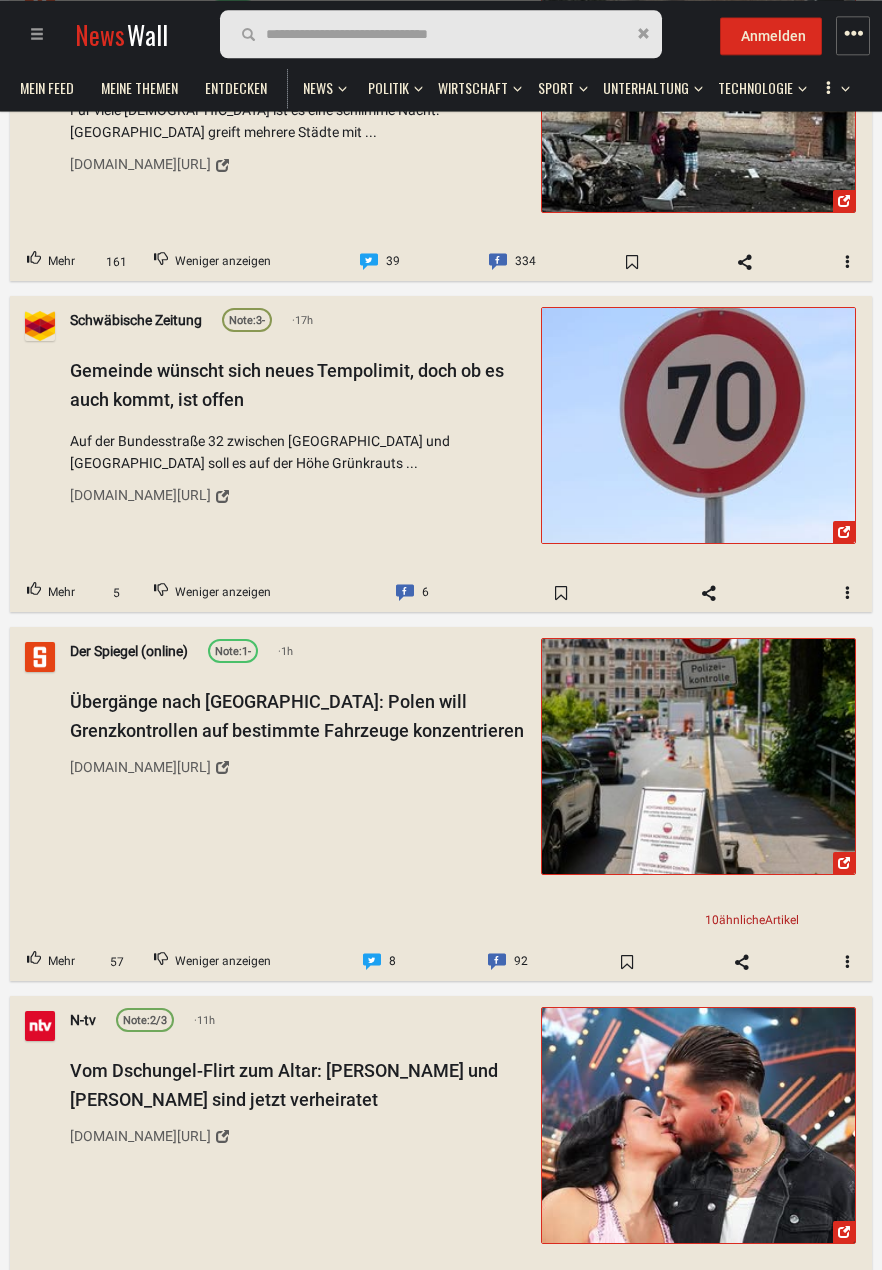 scroll, scrollTop: 19760, scrollLeft: 0, axis: vertical 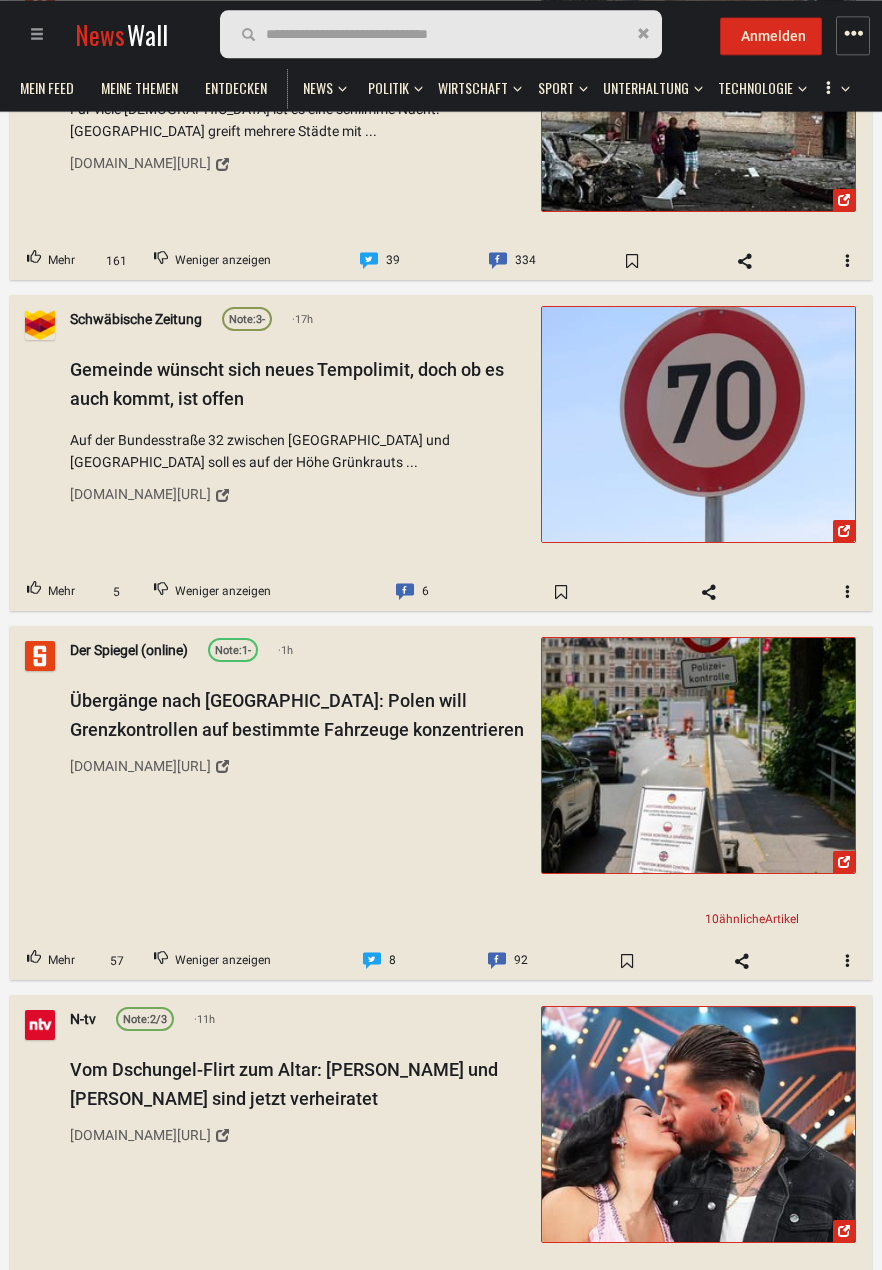 click on "Gemeinde wünscht sich neues Tempolimit, doch ob es auch kommt, ist offen Auf der Bundesstraße 32 zwischen Ravensburg und Wangen soll es auf der Höhe Grünkrauts ...   schwaebische.de/regional/oberschwaben/gruenkraut/noch-sind-die-tempolimits-auf-der-b32-nicht-ausgemachte-sache-3724307" at bounding box center (463, 458) 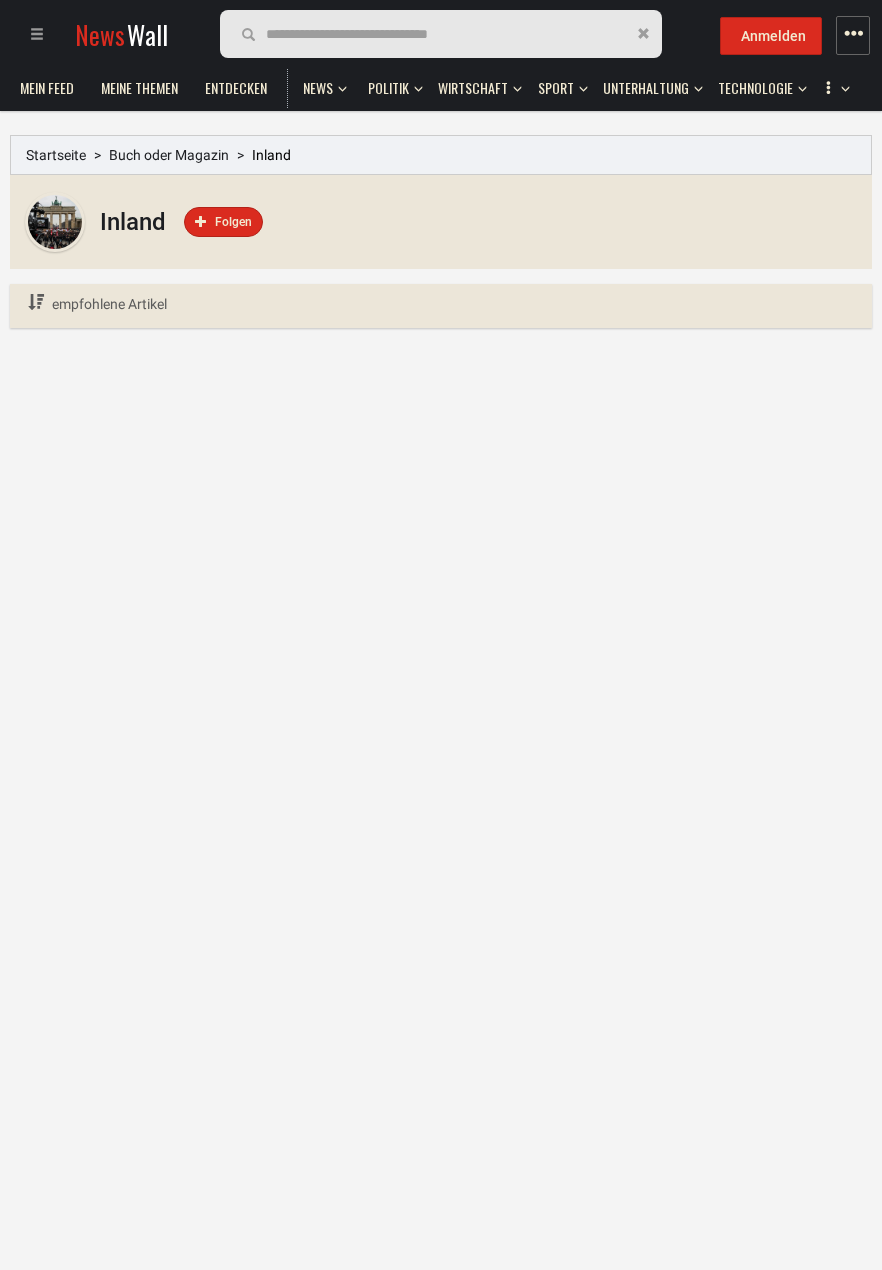 scroll, scrollTop: 138, scrollLeft: 0, axis: vertical 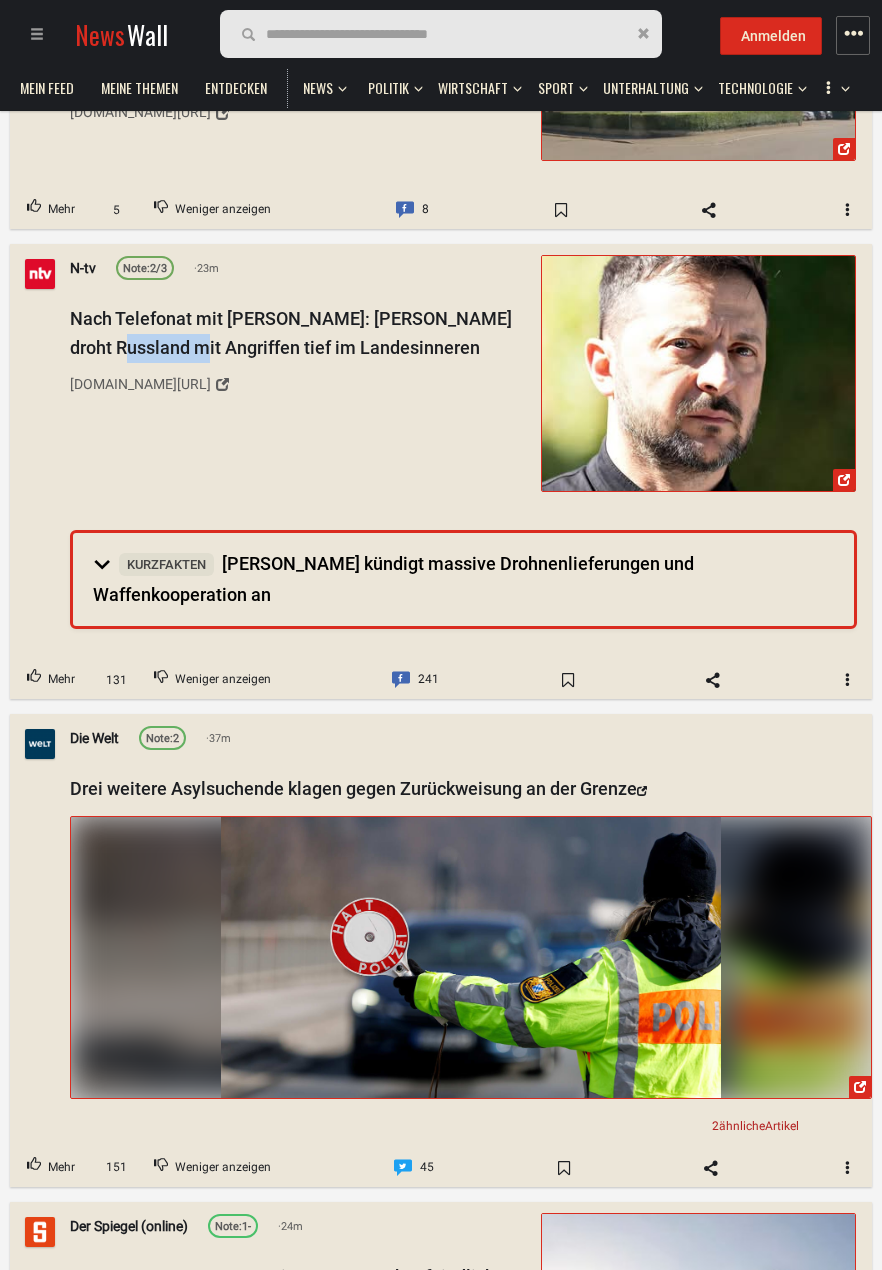 click on "Nach Telefonat mit Trump: Selenskyj droht Russland mit Angriffen tief im Landesinneren   n-tv.de/politik/Selenskyj-droht-Russland-mit-Angriffen-tief-im-Landesinneren-article25881653.html" at bounding box center (463, 407) 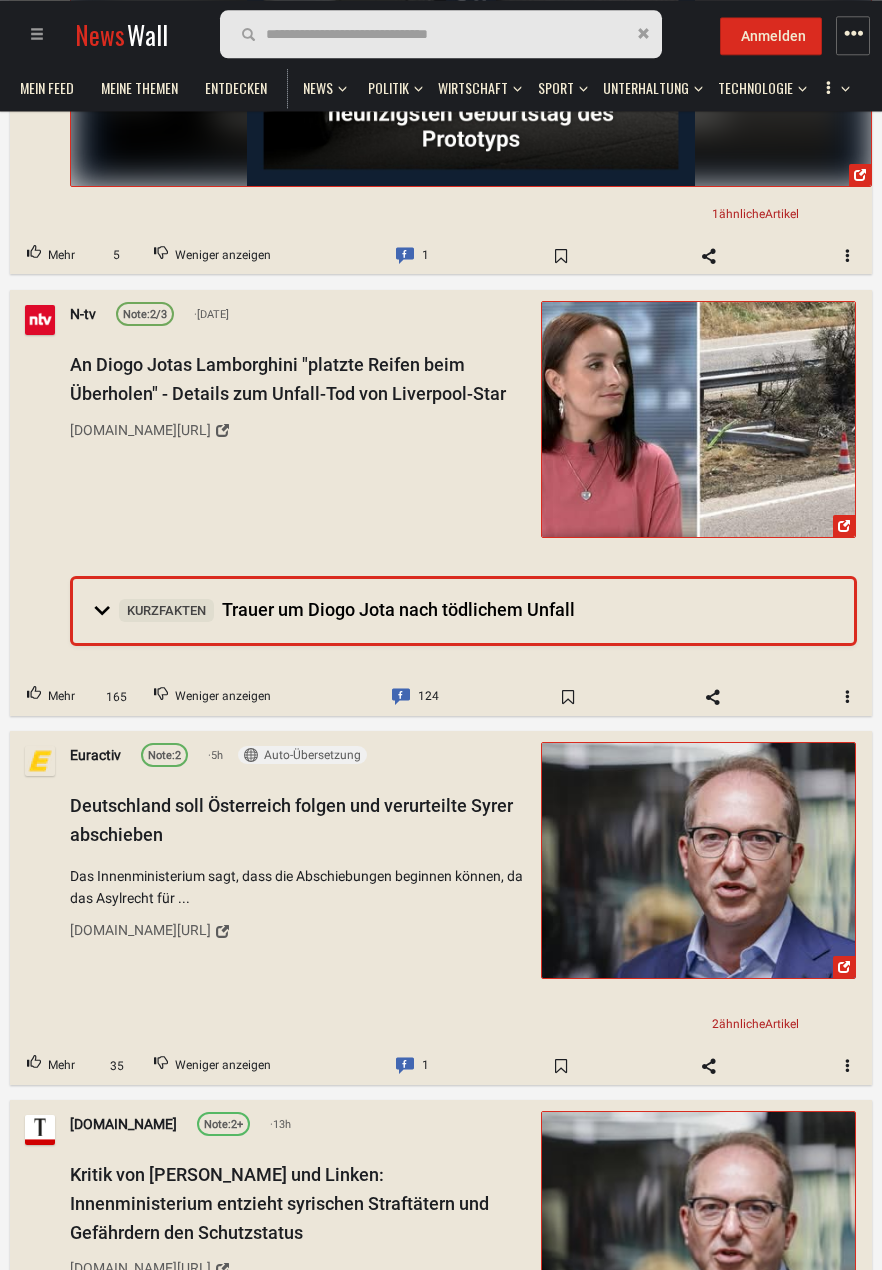 scroll, scrollTop: 11233, scrollLeft: 0, axis: vertical 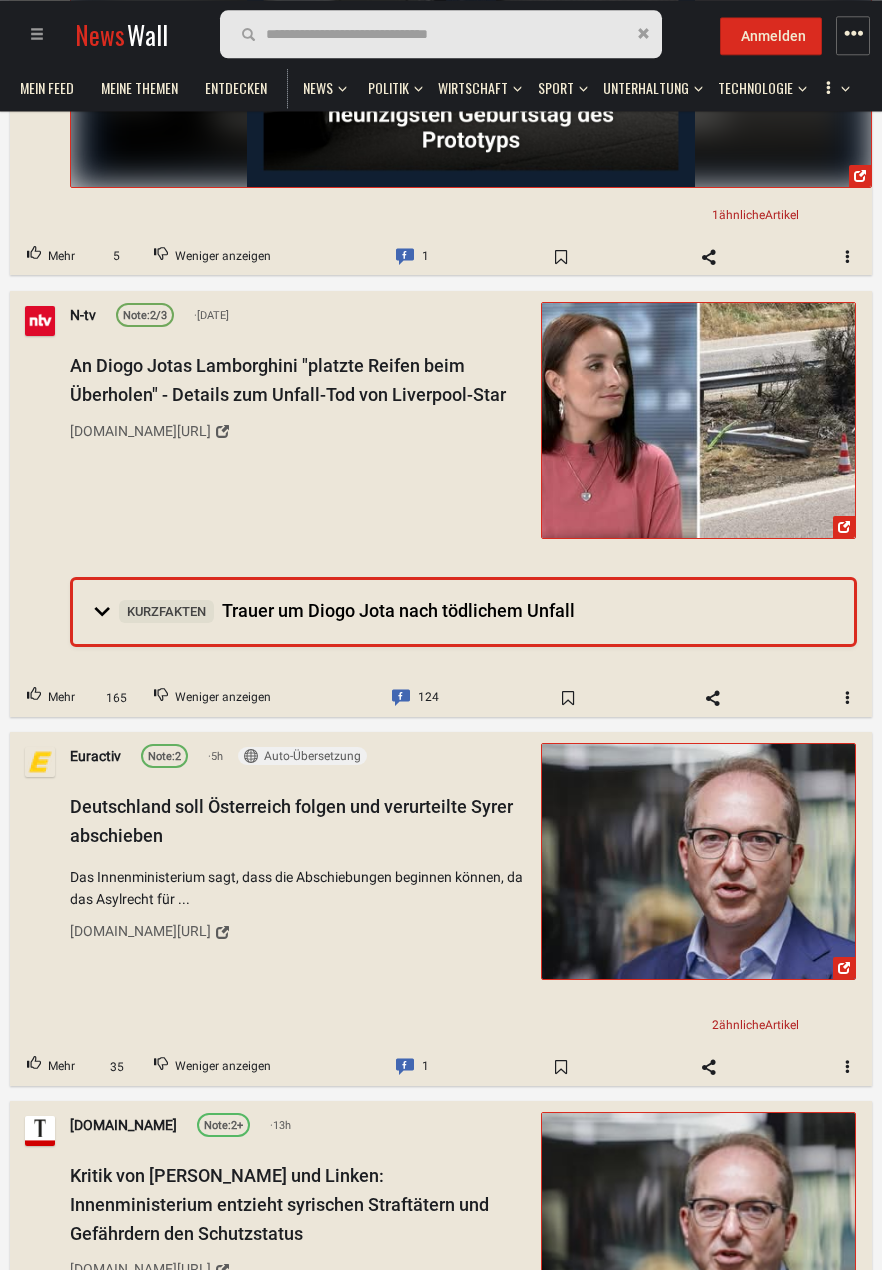 click on "An Diogo Jotas Lamborghini "platzte Reifen beim Überholen" - Details zum Unfall-Tod von Liverpool-Star" at bounding box center (288, 380) 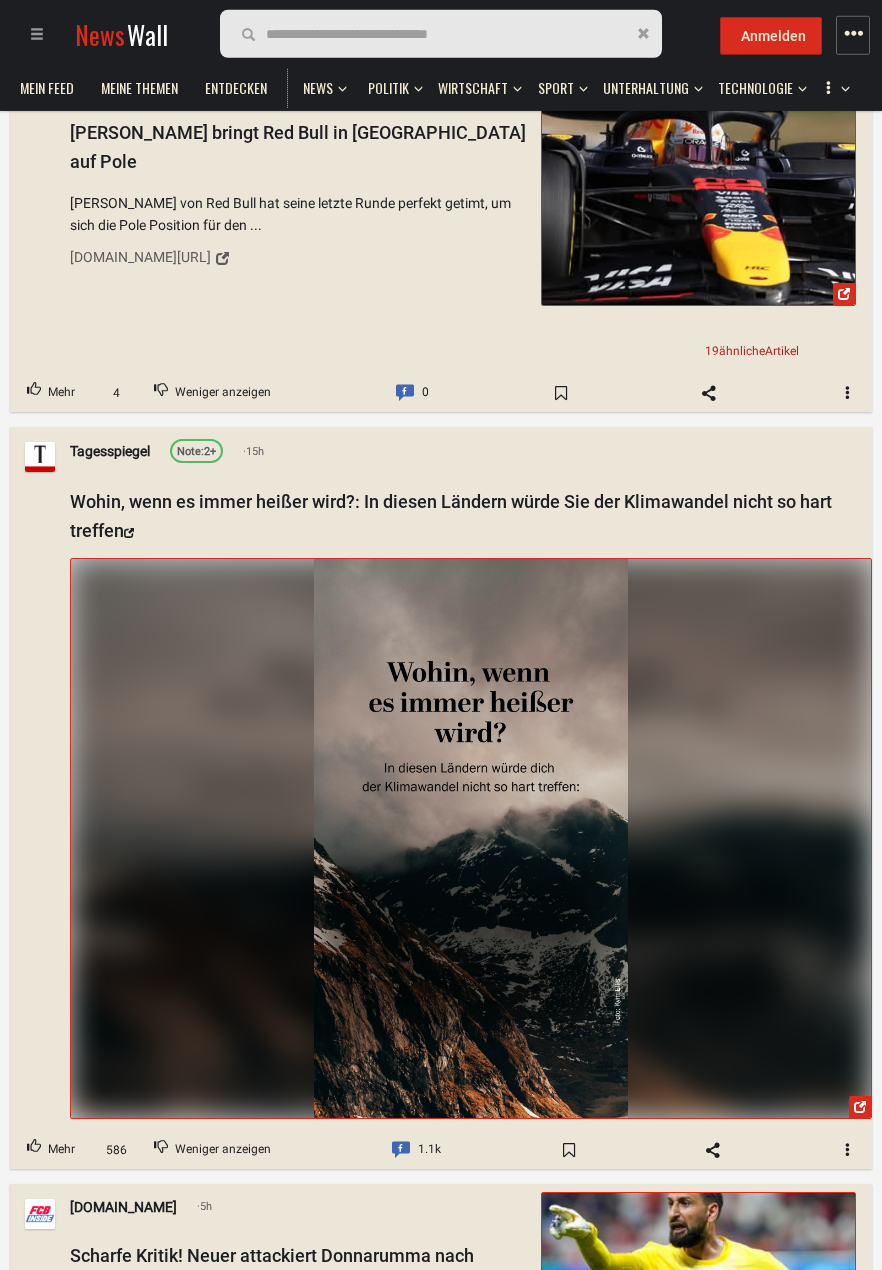 scroll, scrollTop: 6990, scrollLeft: 0, axis: vertical 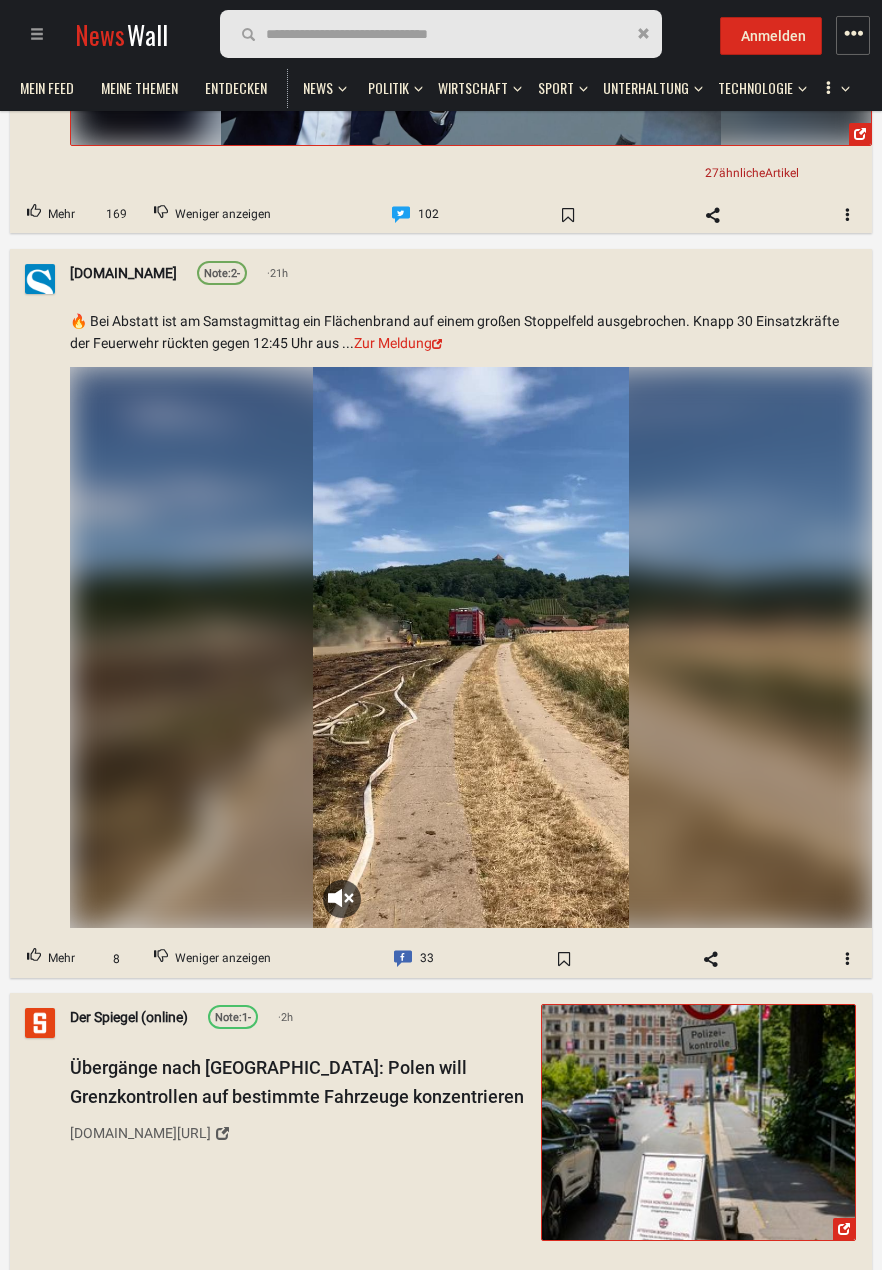 click on "Your browser does not support the video tag." at bounding box center (471, 646) 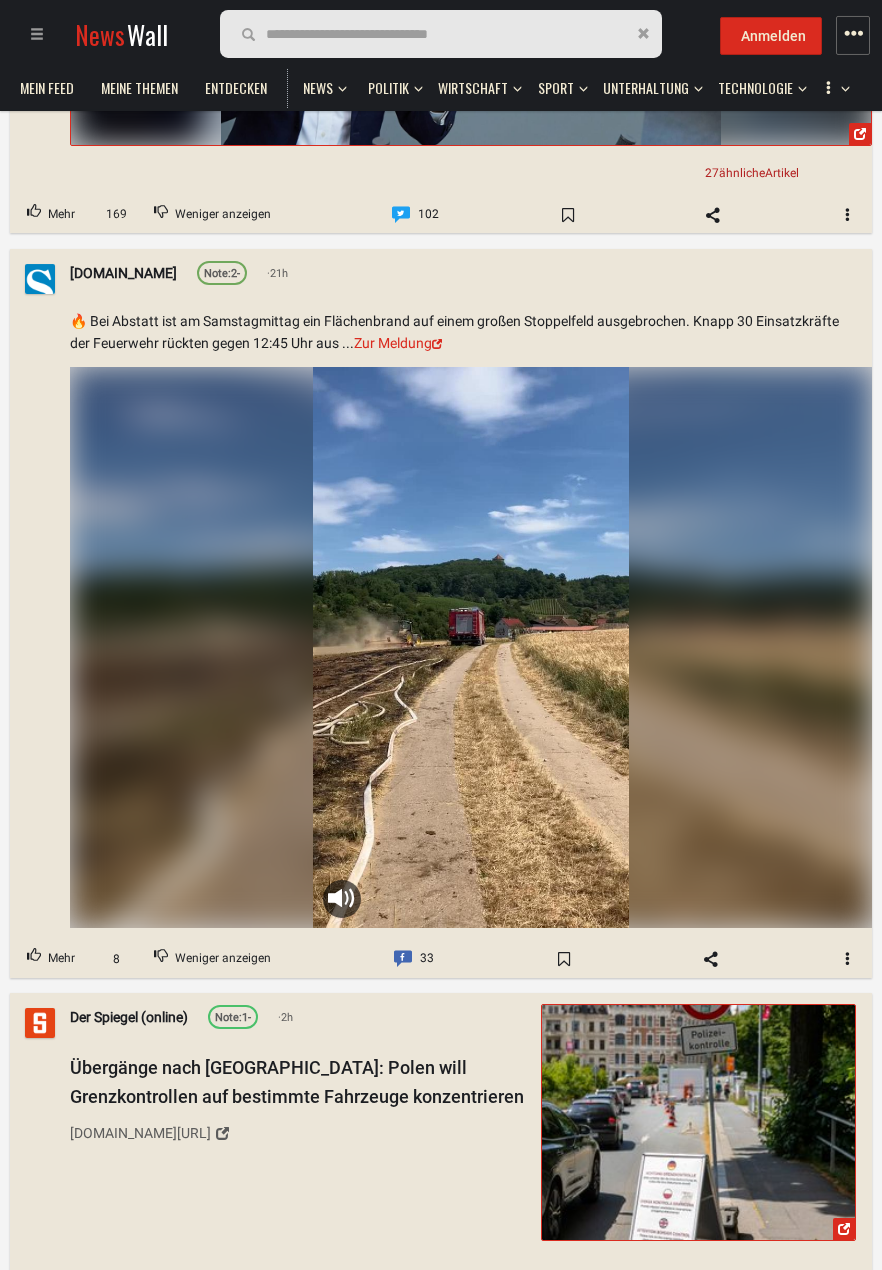 click on "Your browser does not support the video tag." at bounding box center (471, 646) 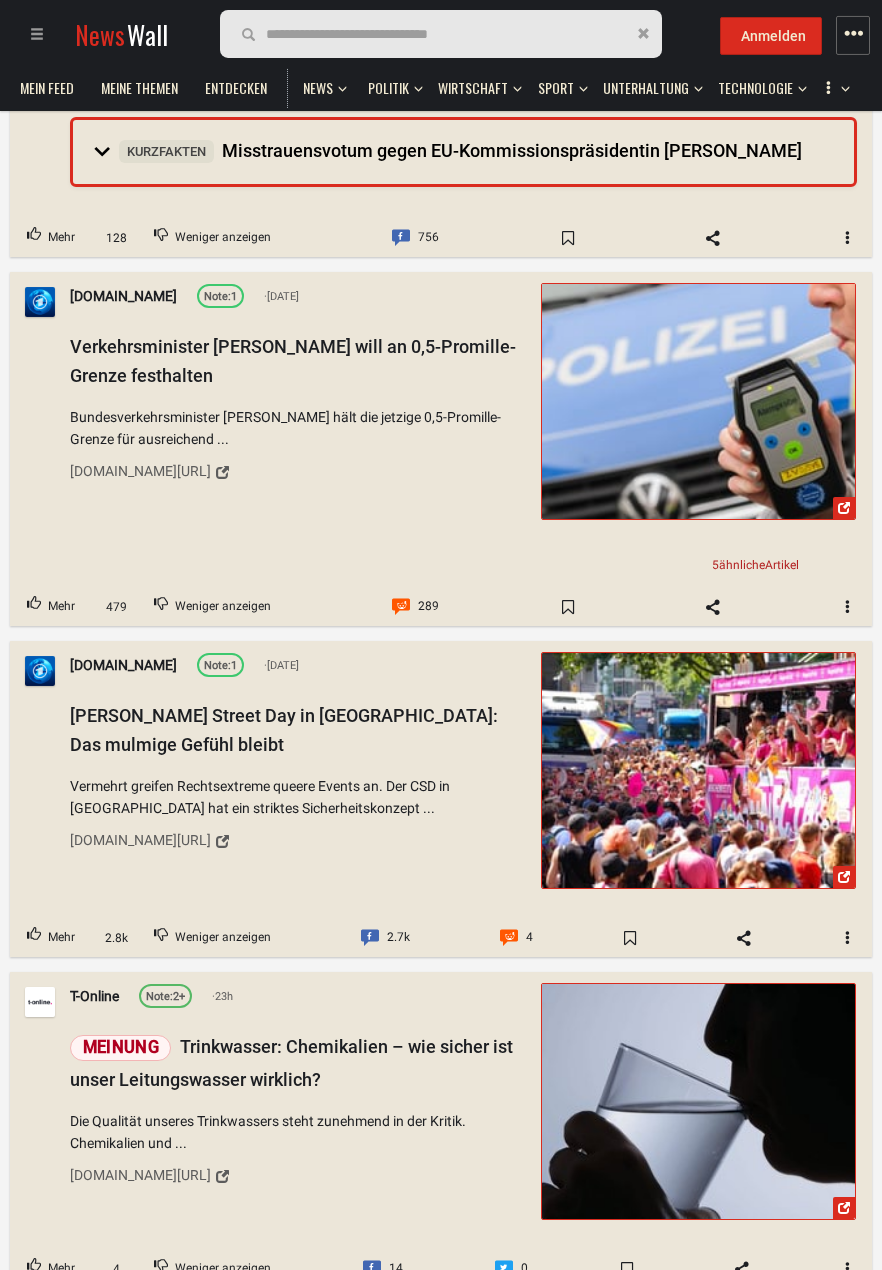 scroll, scrollTop: 18265, scrollLeft: 0, axis: vertical 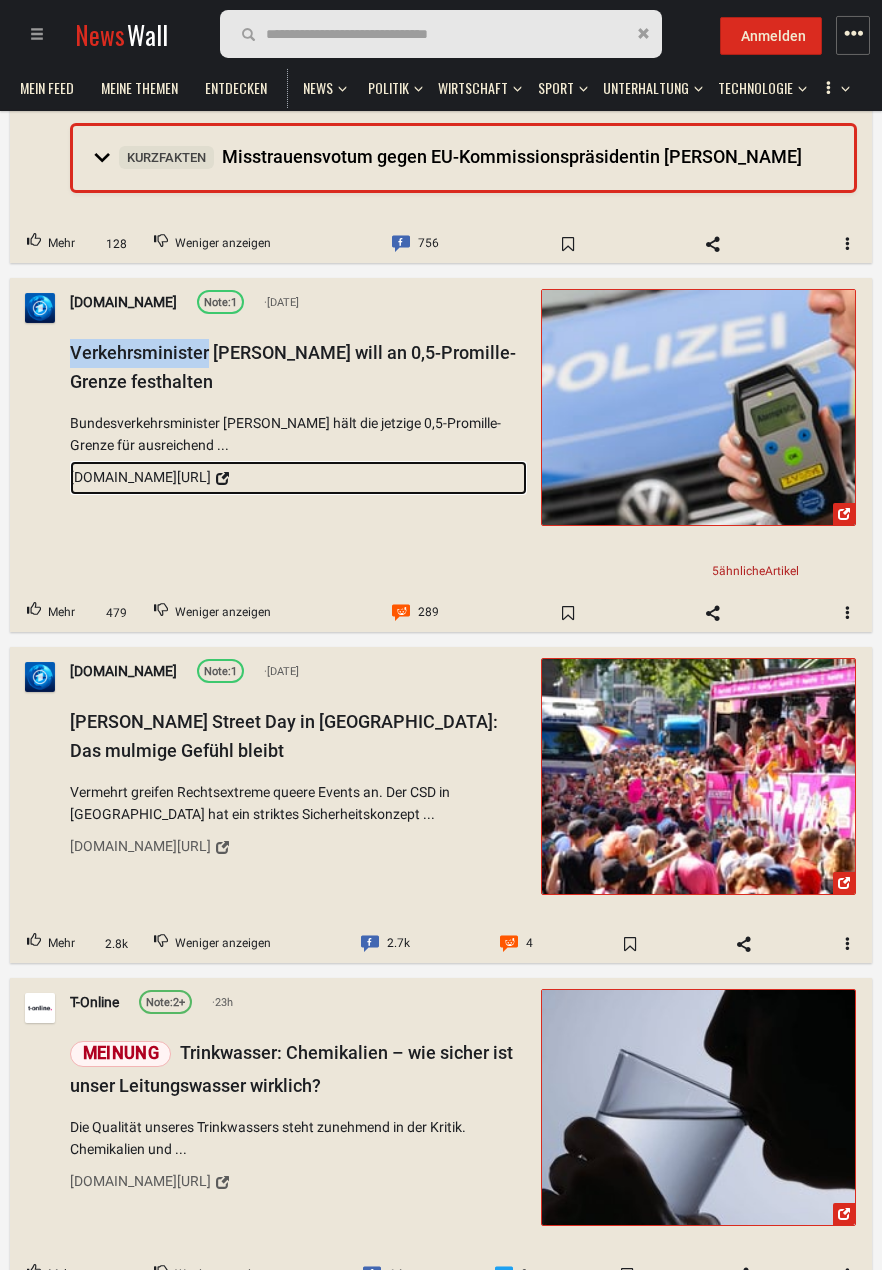 click on "tagesschau.de/inland/innenpolitik/schnieder-promillegrenze-strassenverkehr-100.html" at bounding box center (298, 478) 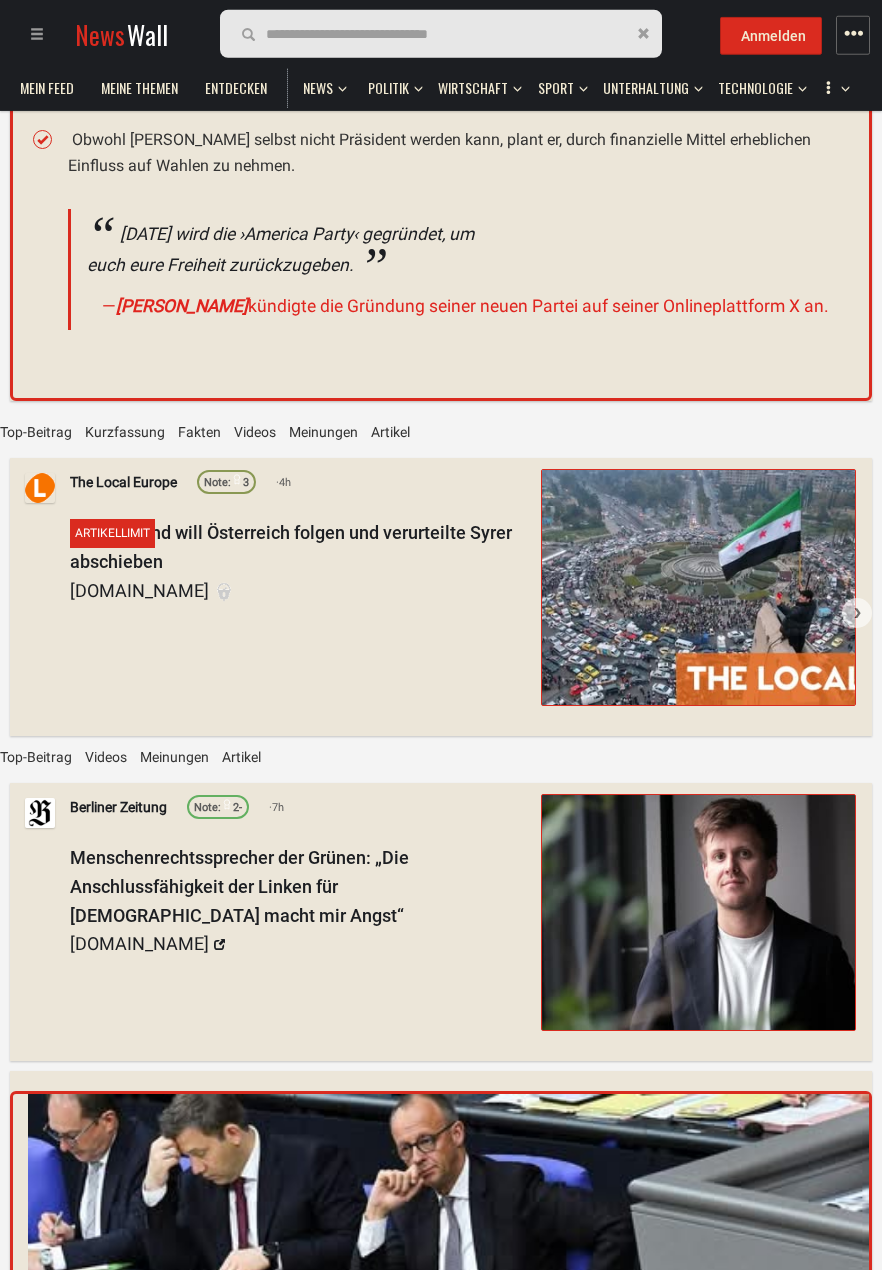 scroll, scrollTop: 13982, scrollLeft: 0, axis: vertical 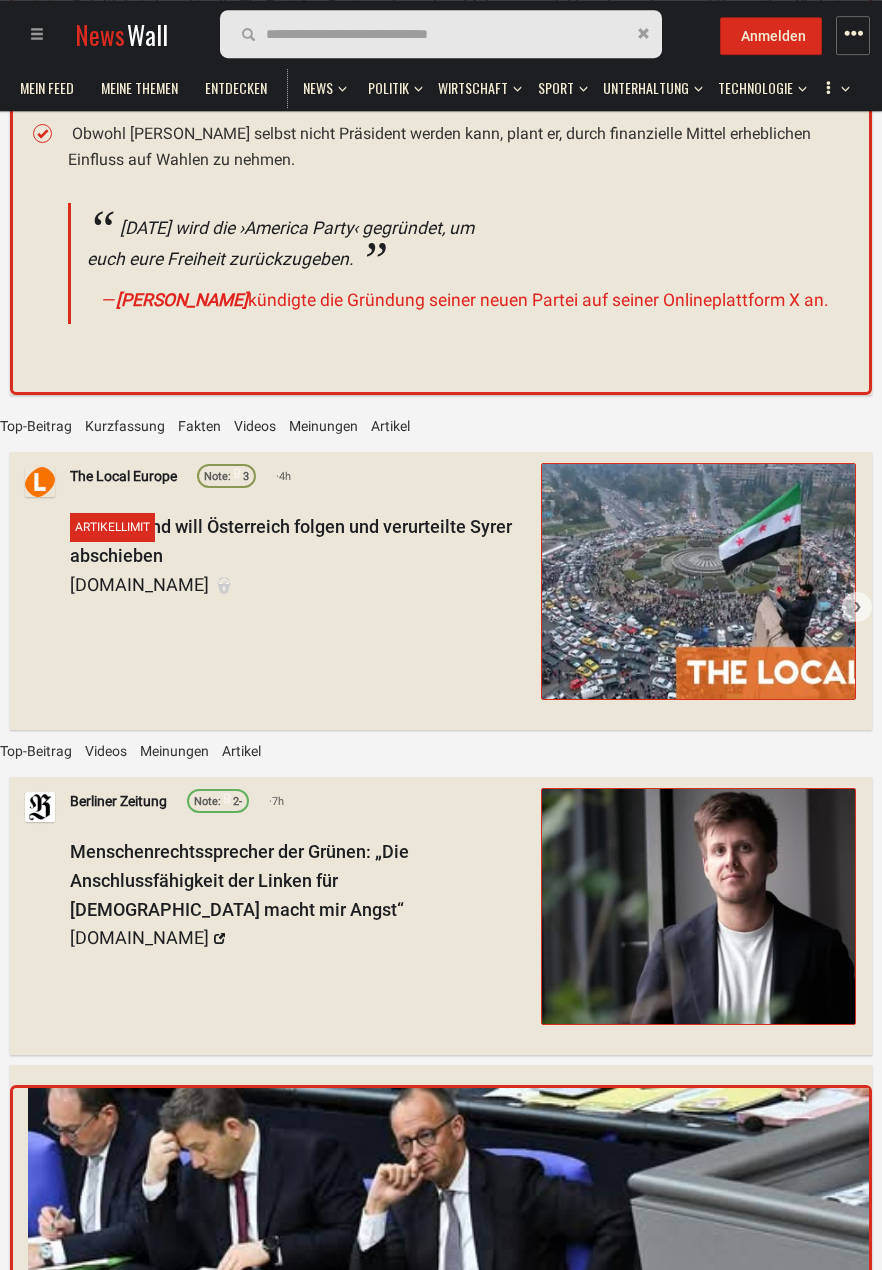 click on "Deutschland will Österreich folgen und verurteilte Syrer abschieben   thelocal.de Artikellimit Limit" at bounding box center (463, 615) 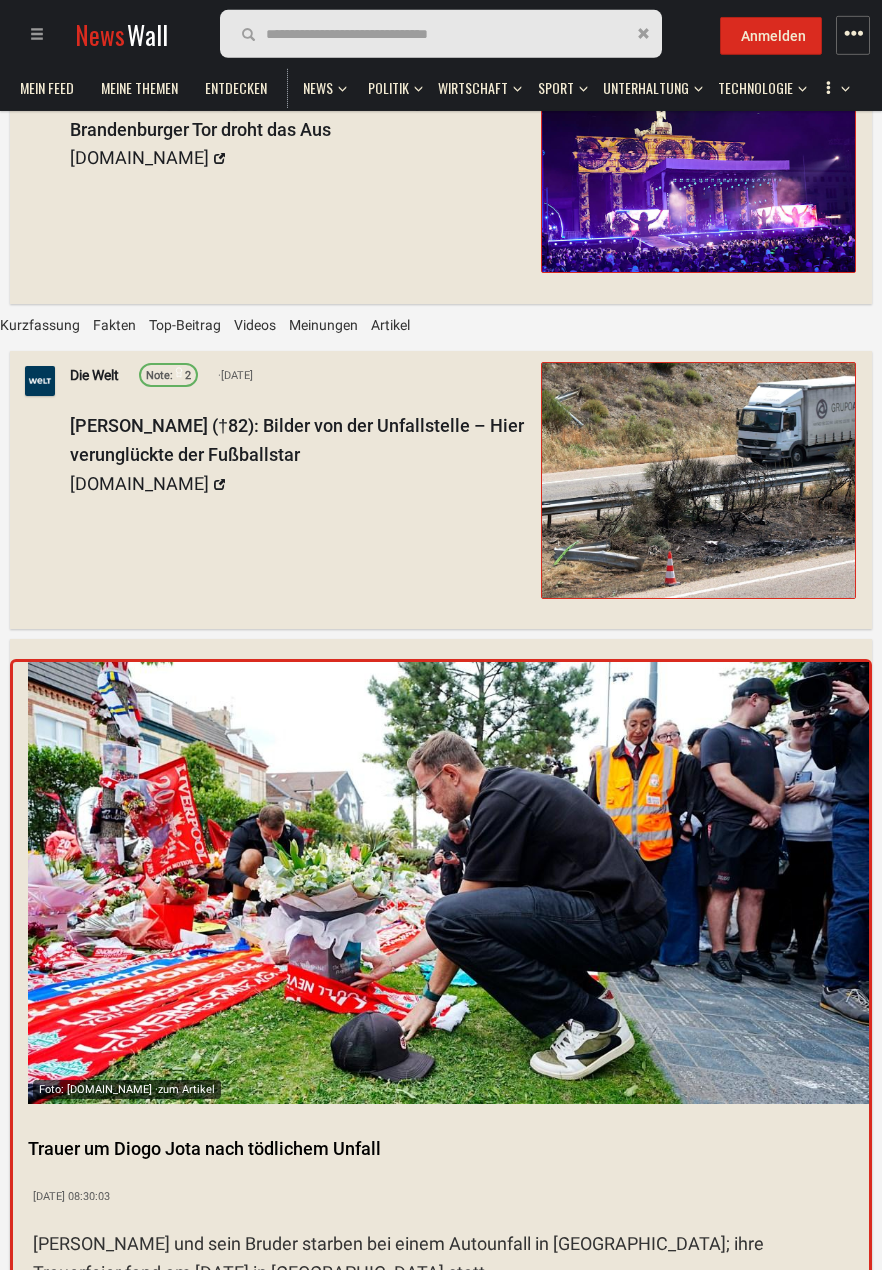 scroll, scrollTop: 20530, scrollLeft: 0, axis: vertical 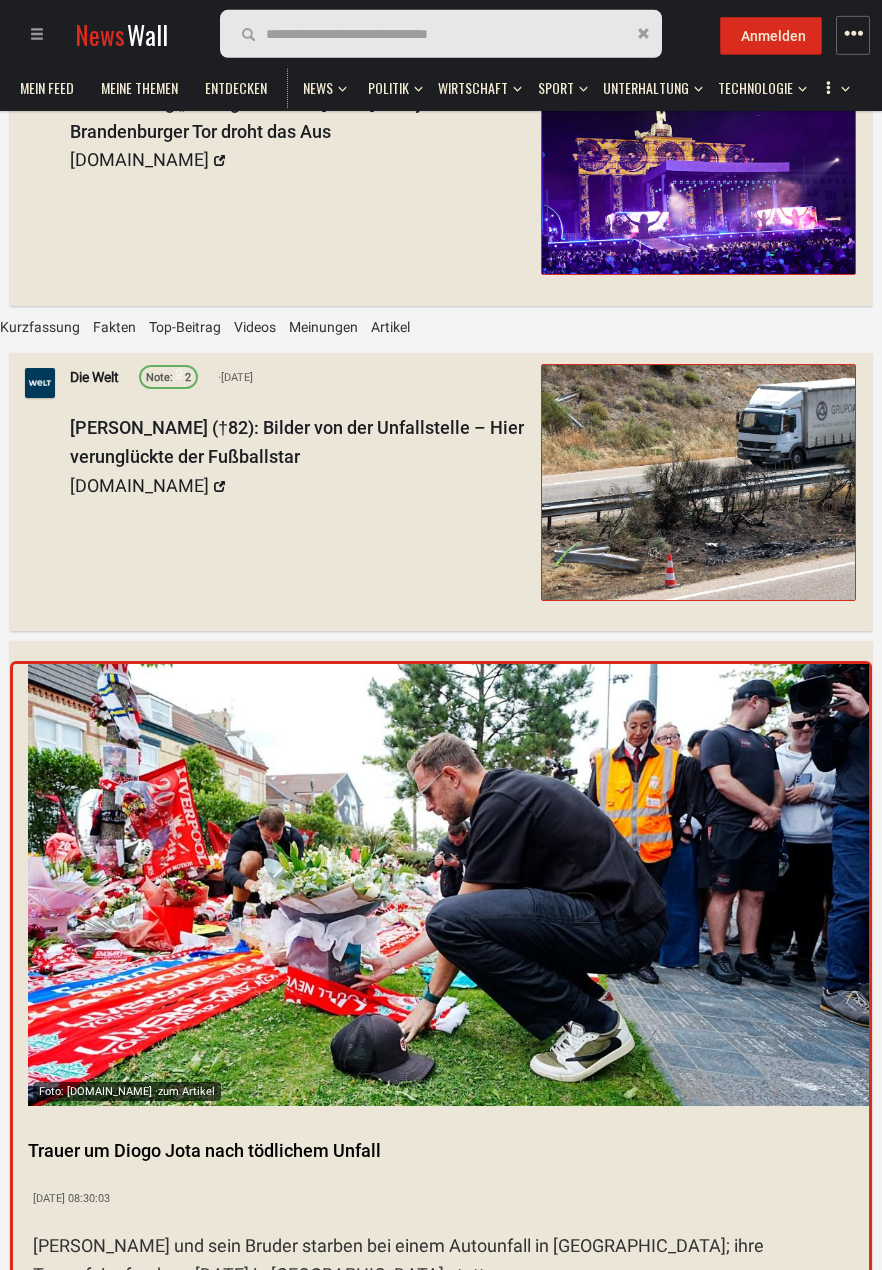 click on "Diogo Jota (†82): Bilder von der Unfallstelle – Hier verunglückte der Fußballstar" at bounding box center (297, 442) 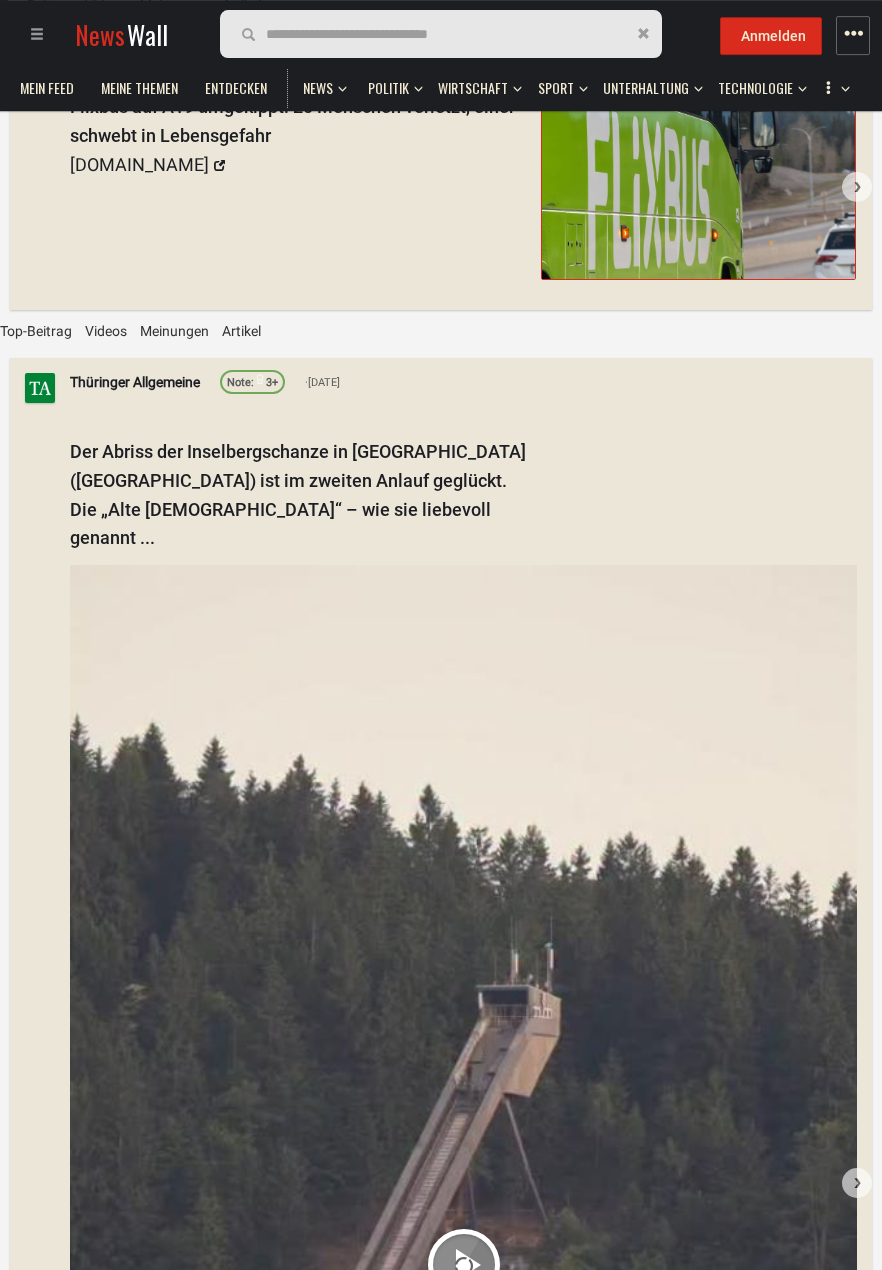 scroll, scrollTop: 25095, scrollLeft: 0, axis: vertical 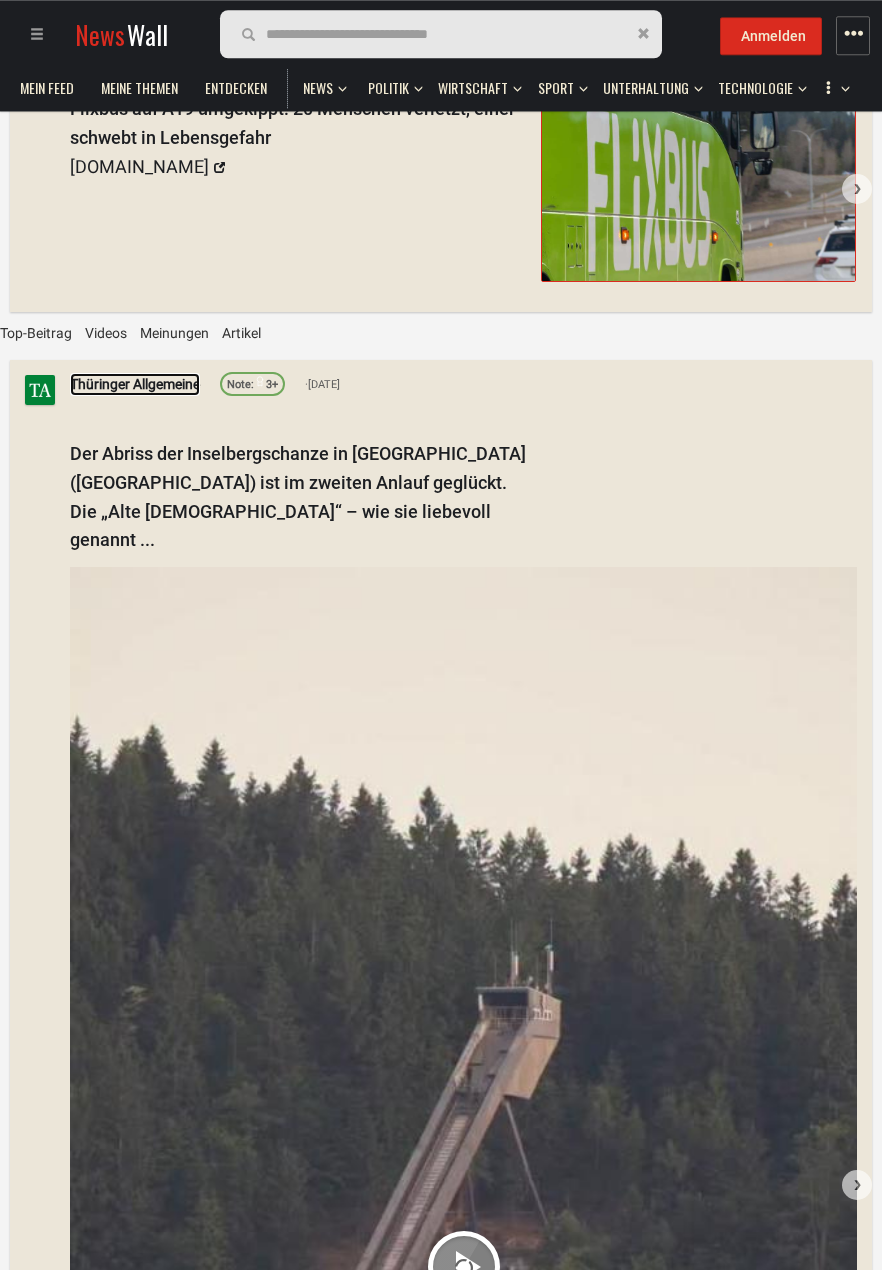 click on "Thüringer Allgemeine" at bounding box center (135, 384) 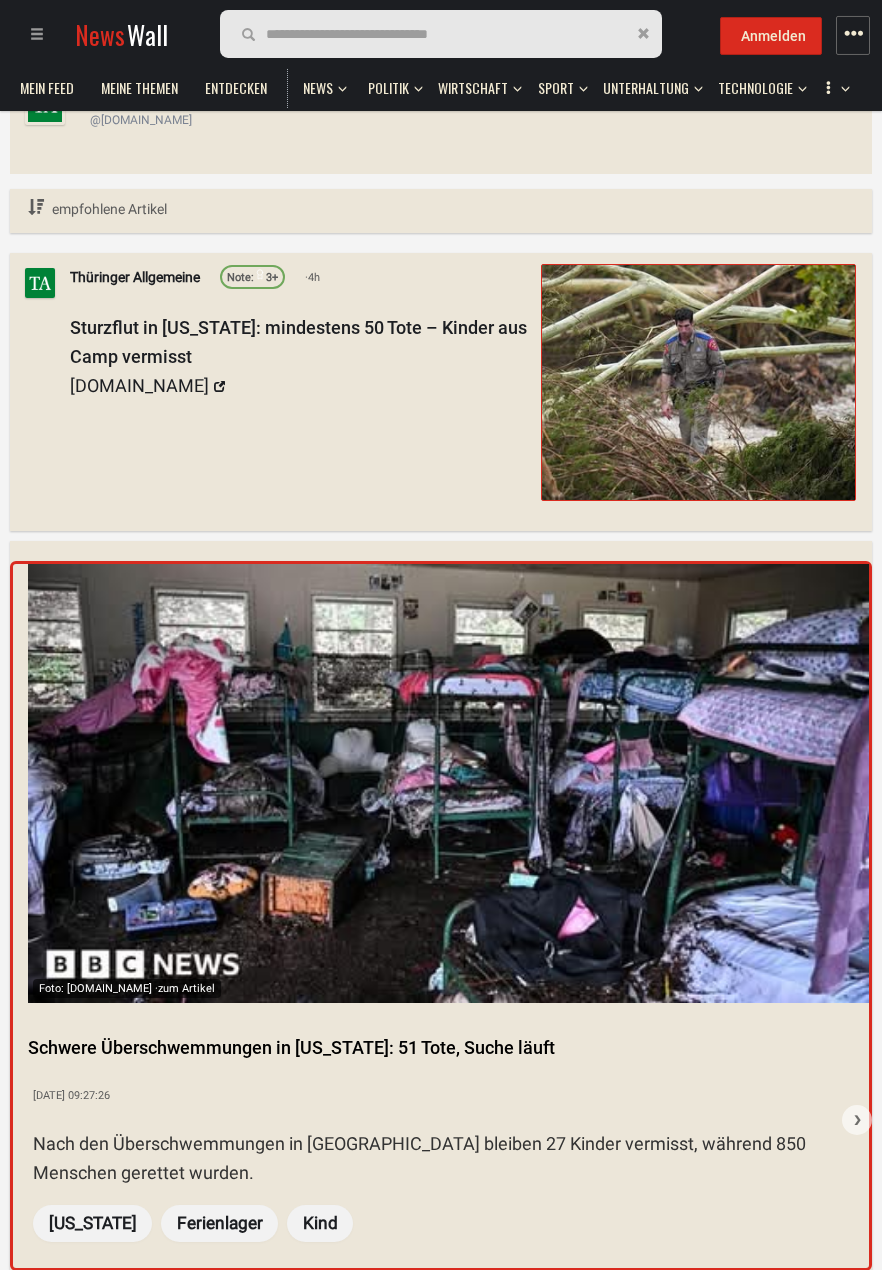 scroll, scrollTop: 131, scrollLeft: 0, axis: vertical 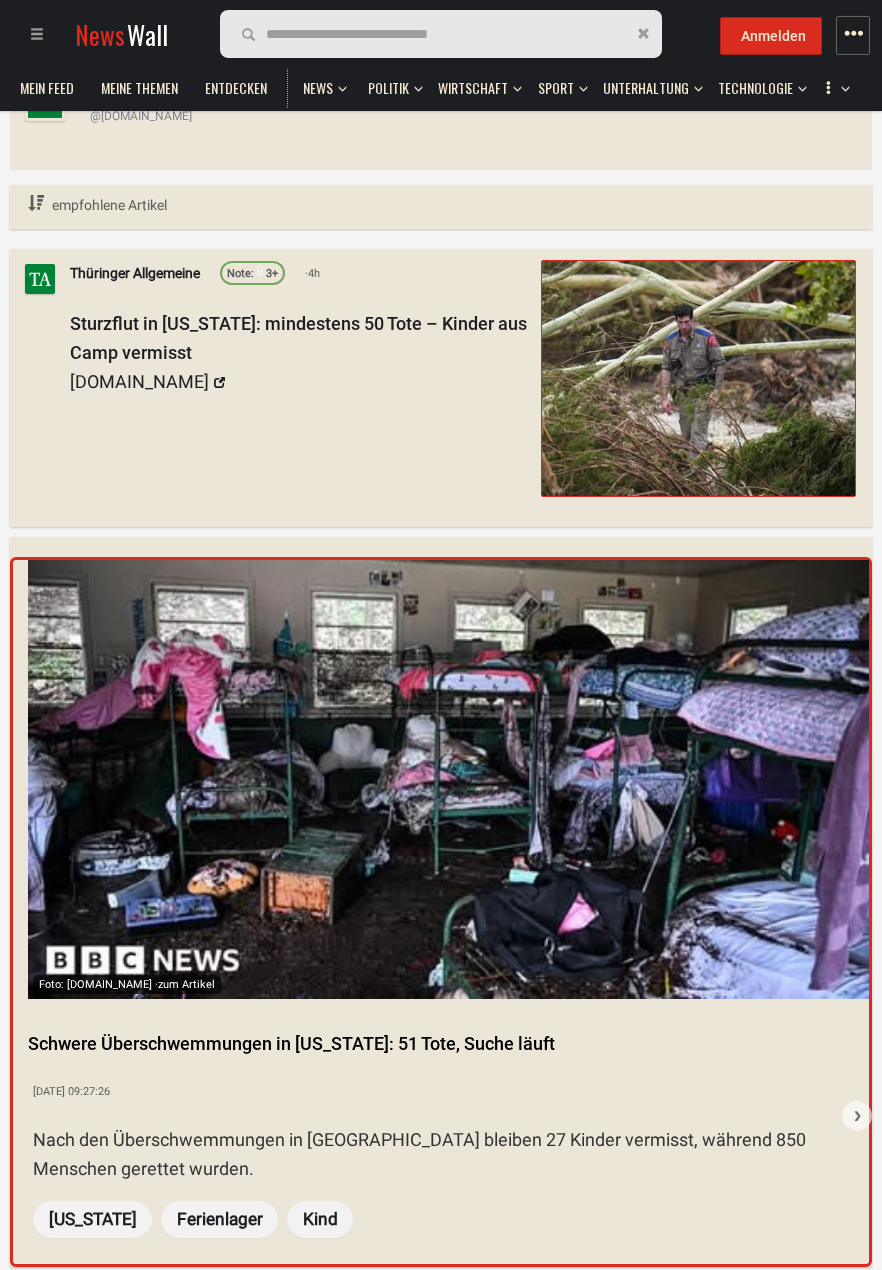 click on "Sturzflut in Texas: mindestens 50 Tote – Kinder aus Camp vermisst" at bounding box center [298, 338] 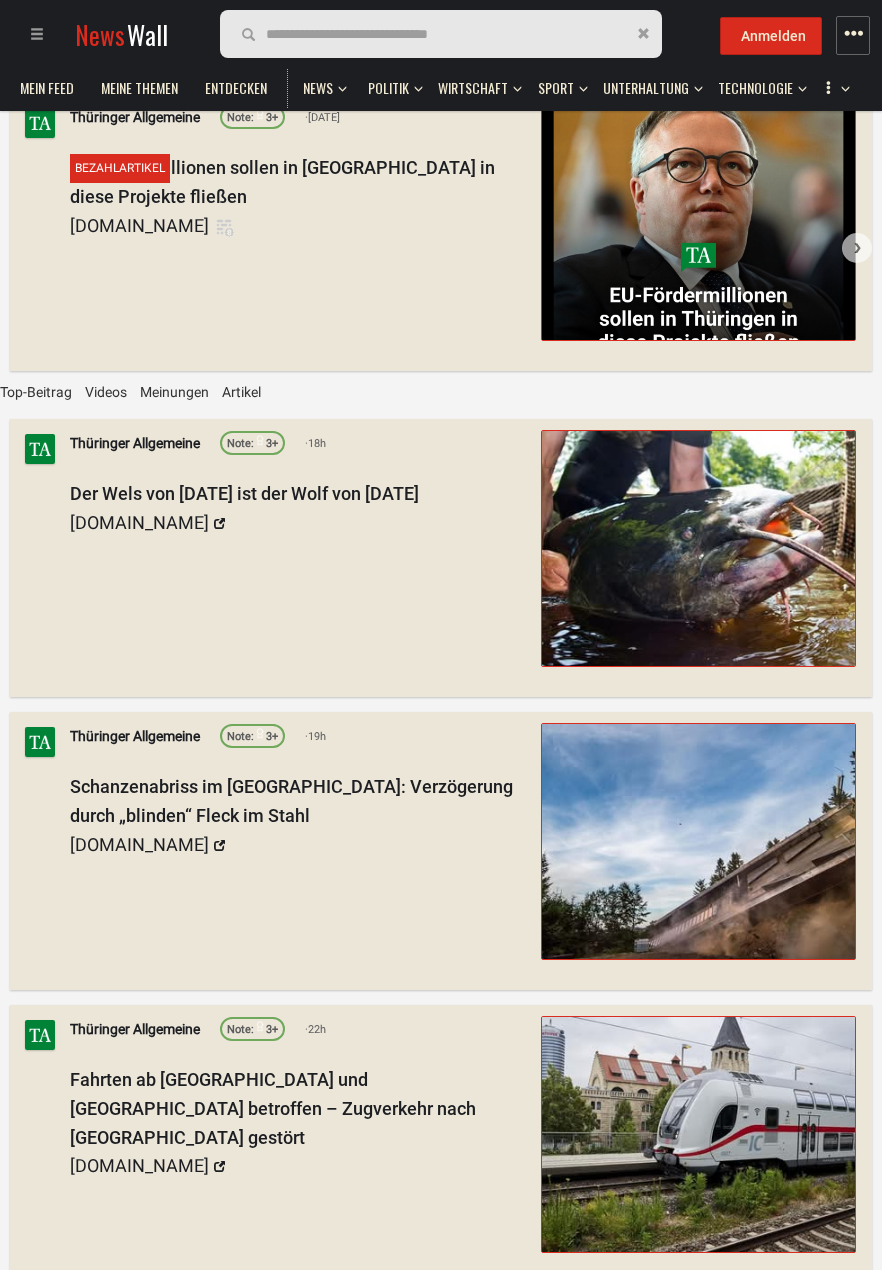 scroll, scrollTop: 4735, scrollLeft: 0, axis: vertical 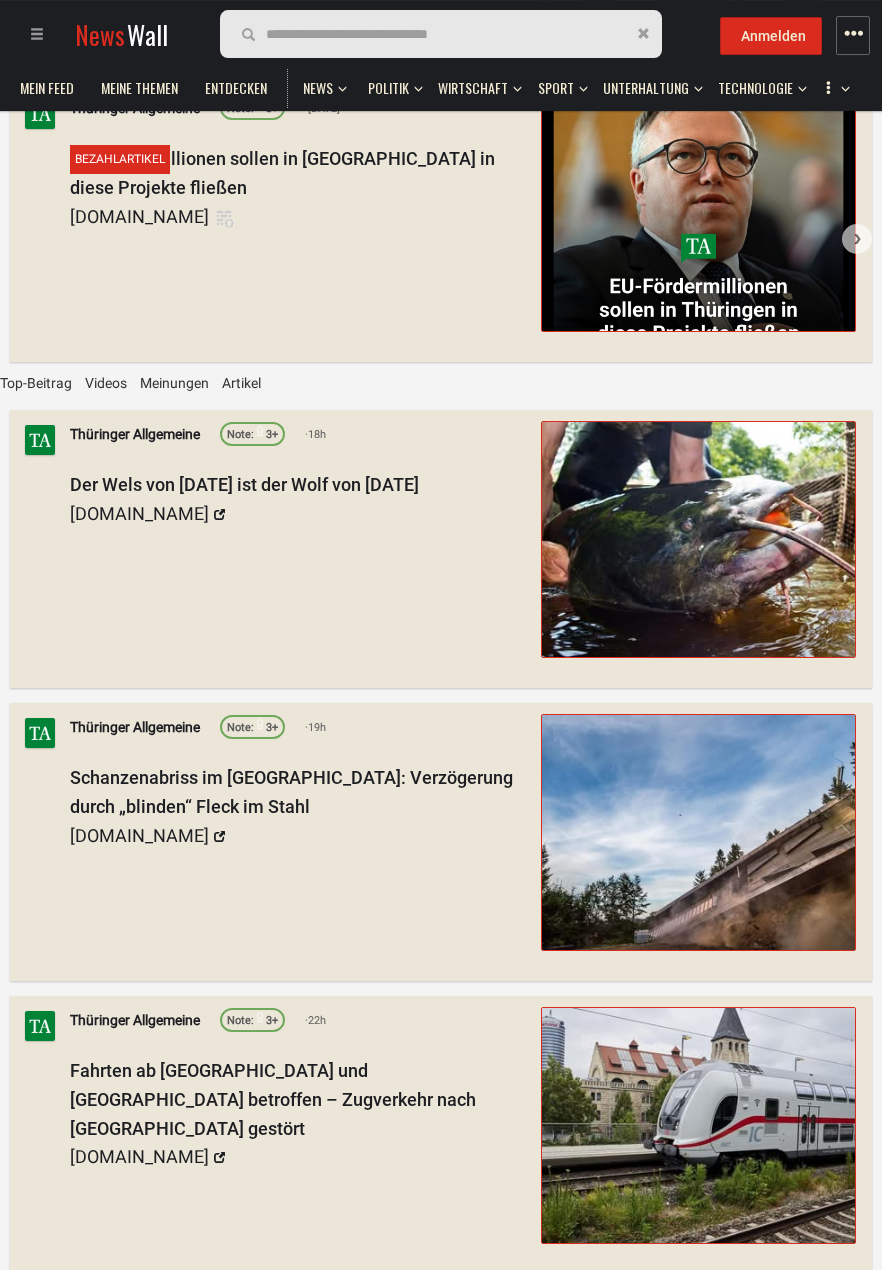 click on "thueringer-allgemeine.de" at bounding box center [298, 513] 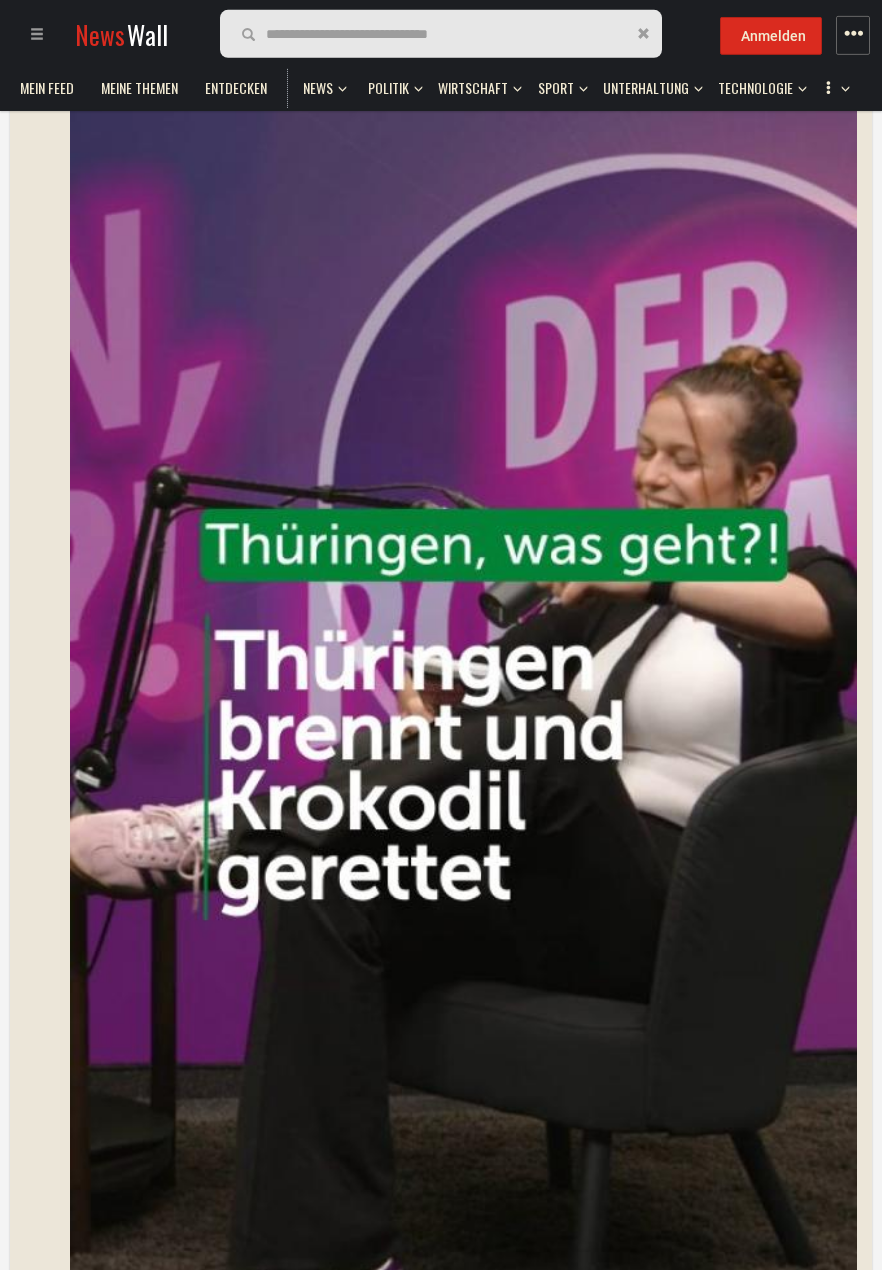 scroll, scrollTop: 6387, scrollLeft: 0, axis: vertical 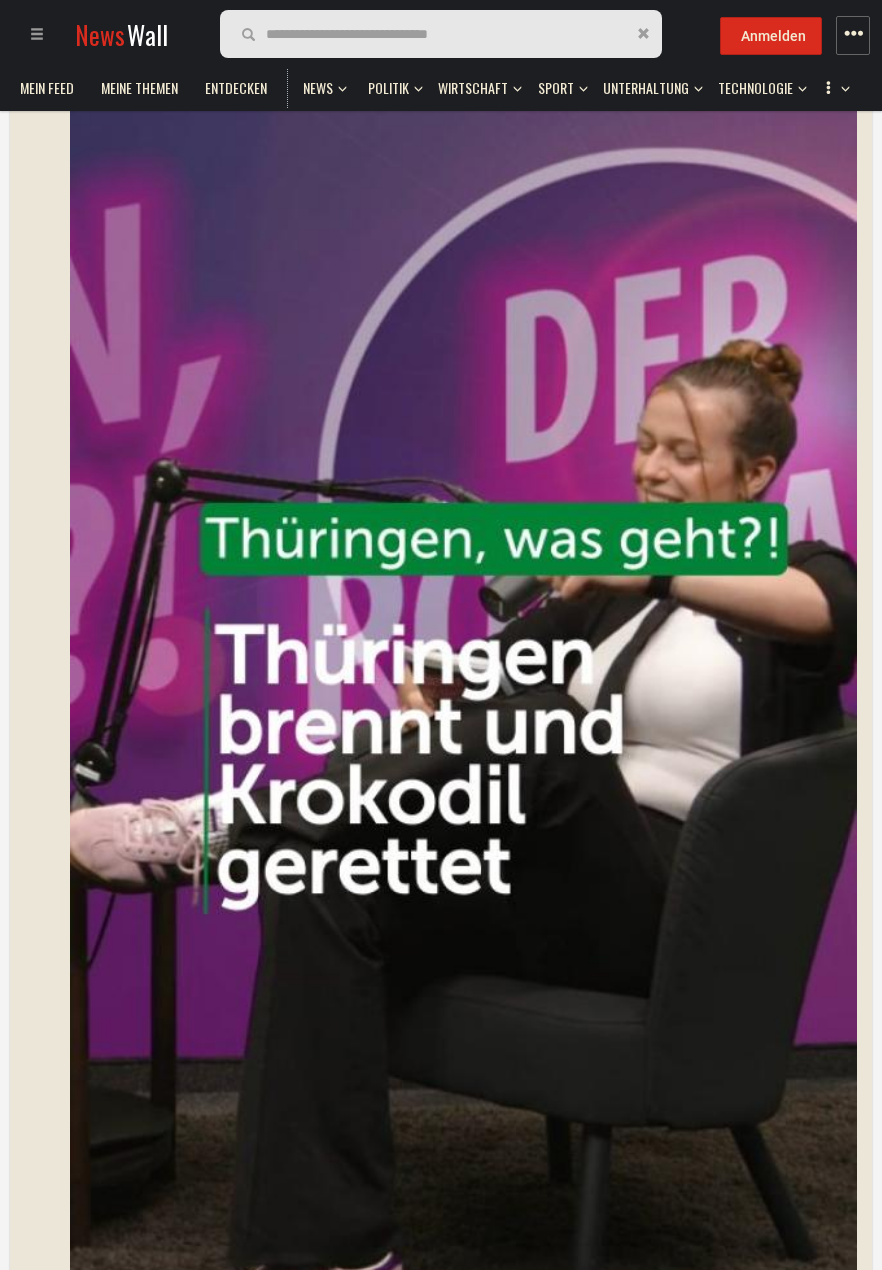 click on "Your browser does not support the video tag." at bounding box center (463, 722) 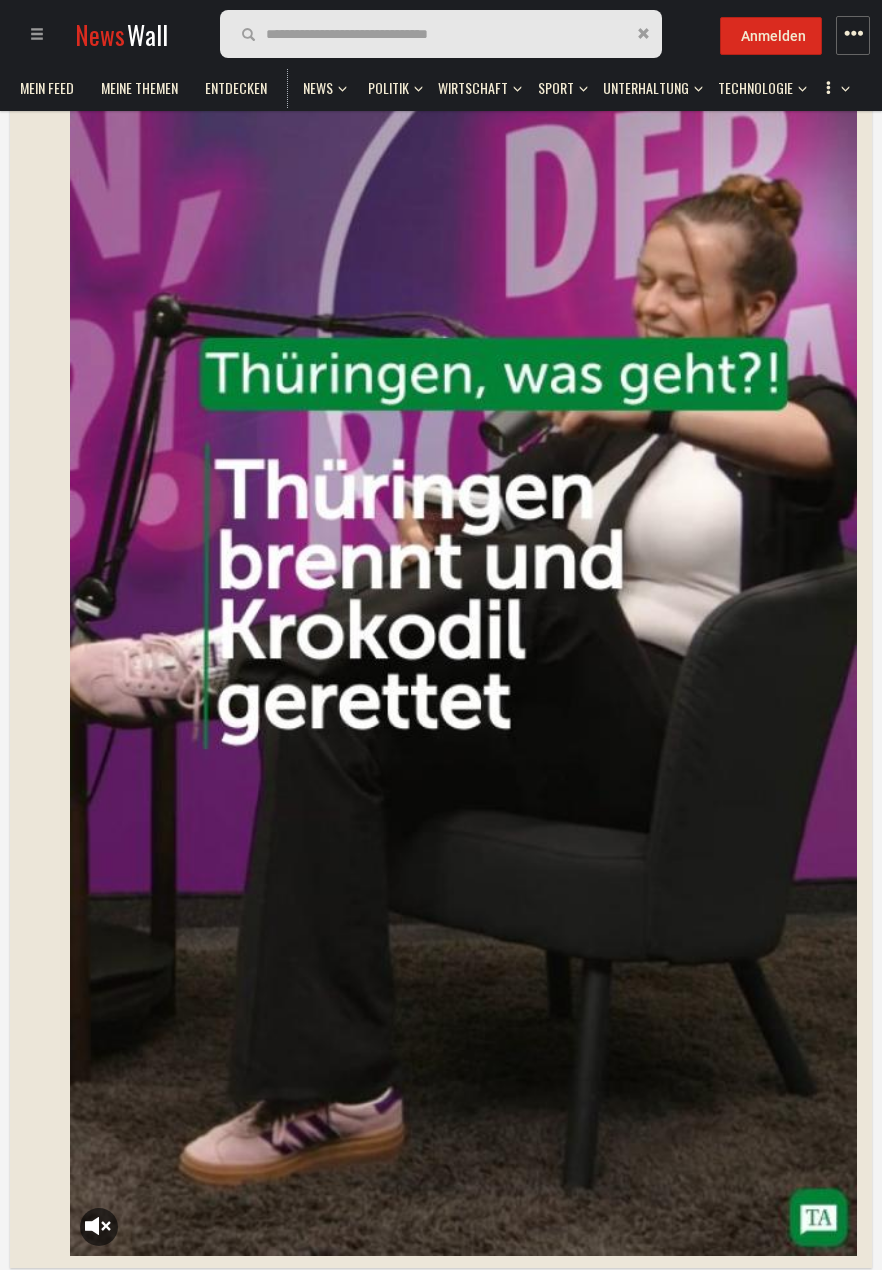 scroll, scrollTop: 6585, scrollLeft: 0, axis: vertical 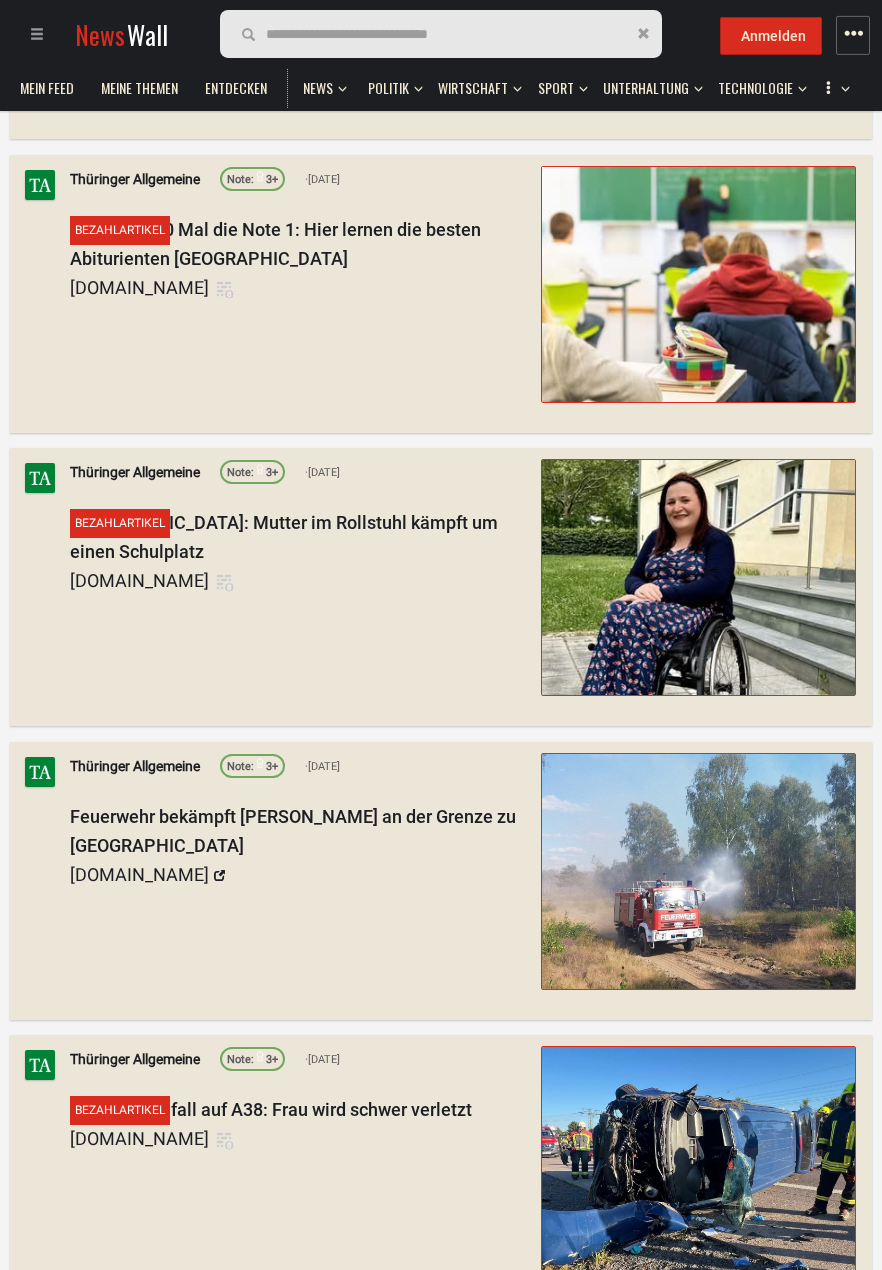 click on "Meine Themen" at bounding box center (139, 88) 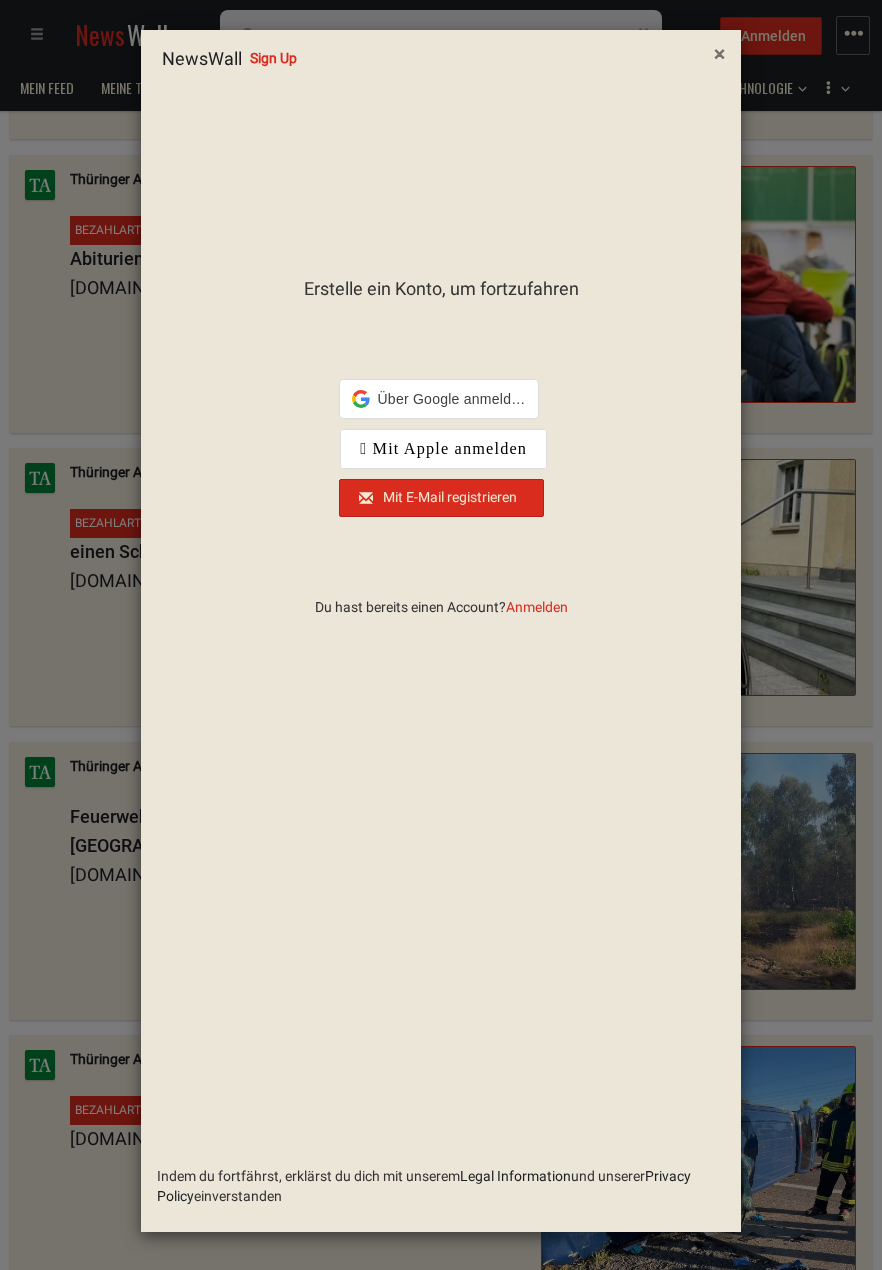 click on "×" at bounding box center [719, 54] 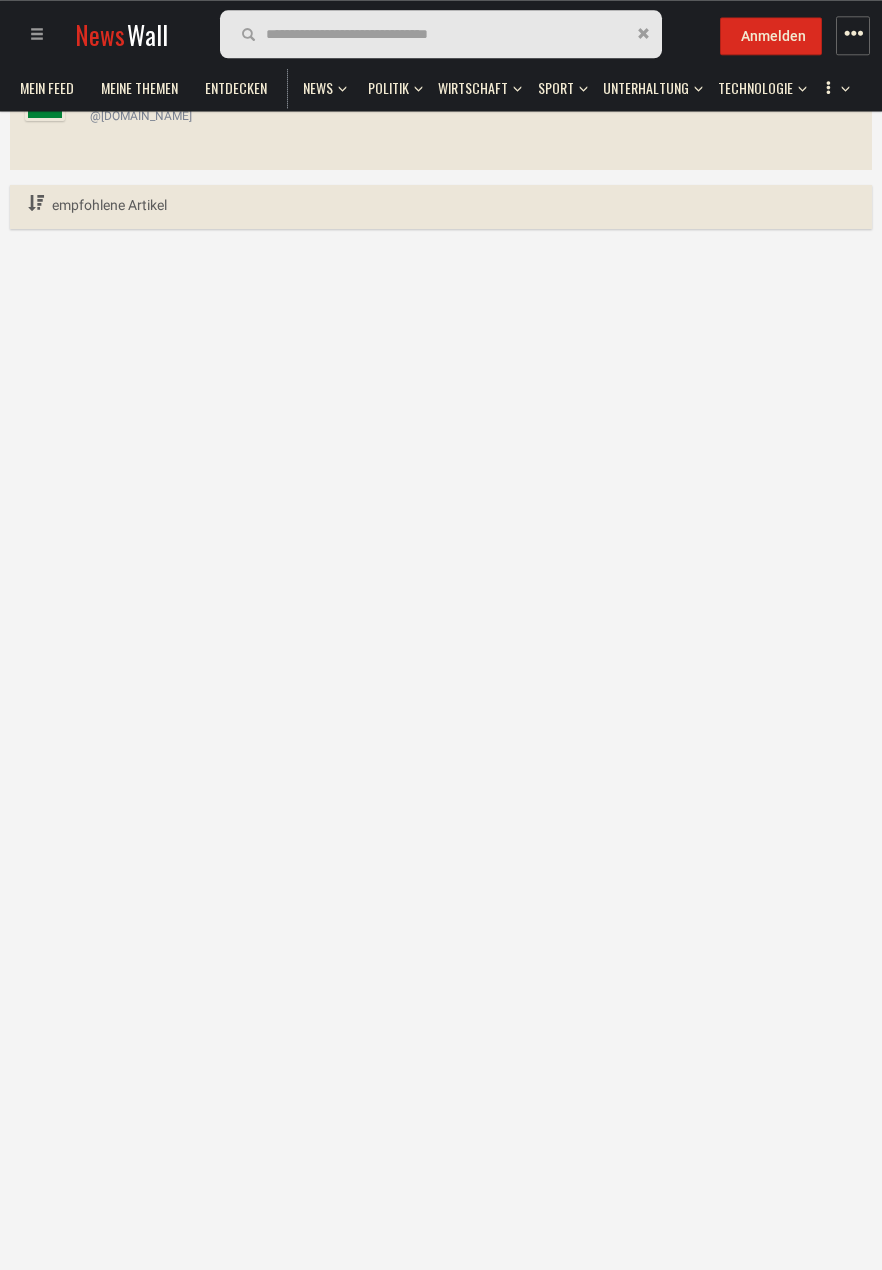 scroll, scrollTop: 0, scrollLeft: 0, axis: both 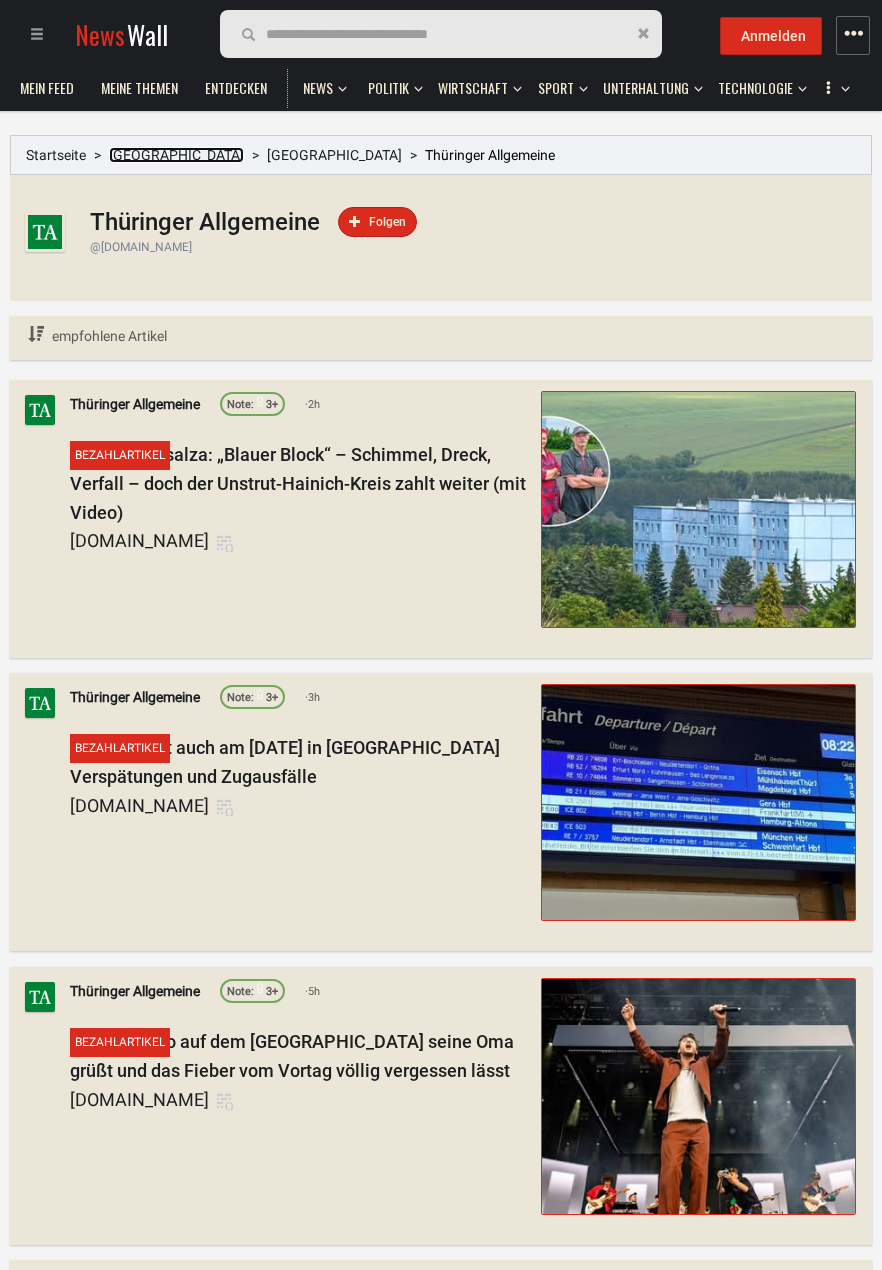click on "Deutschland" at bounding box center (176, 155) 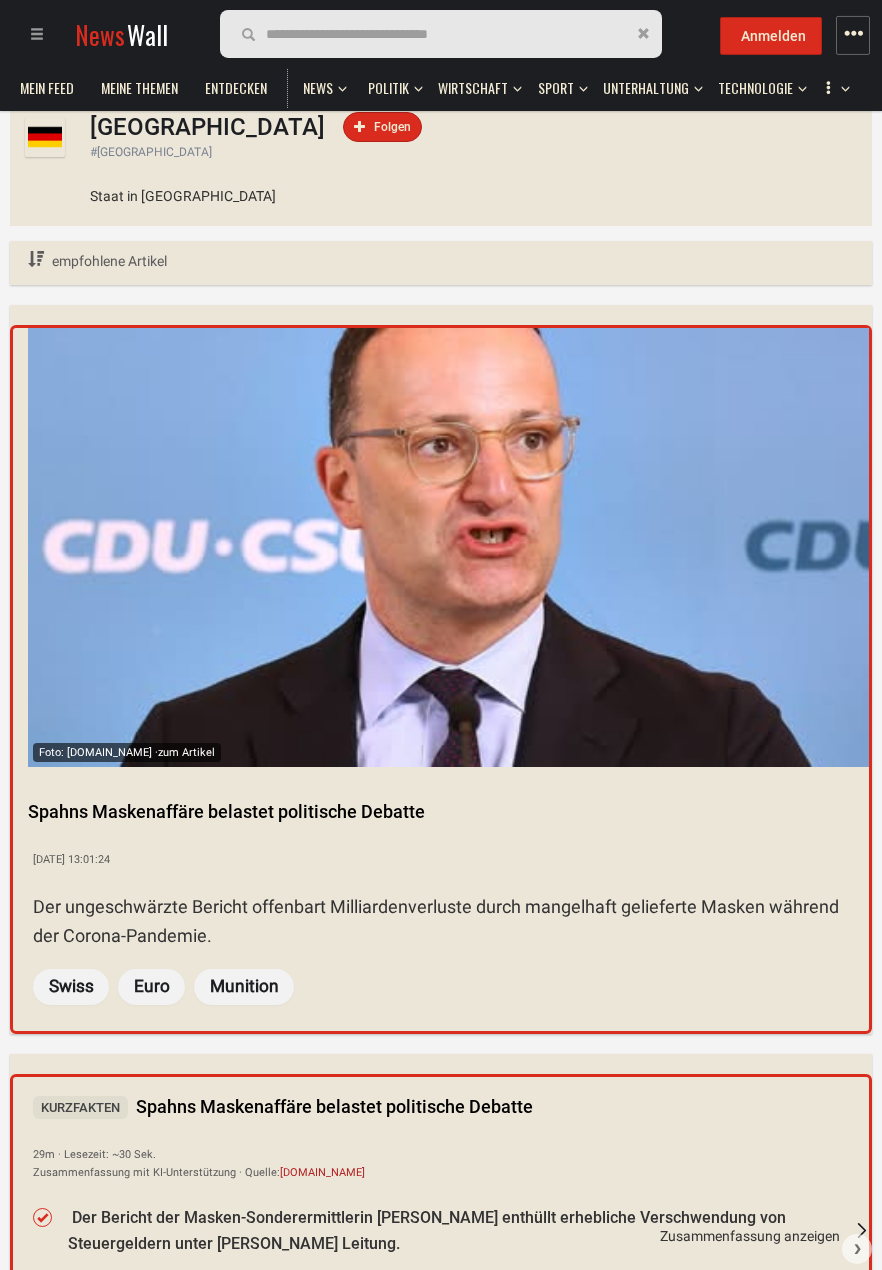scroll, scrollTop: 0, scrollLeft: 0, axis: both 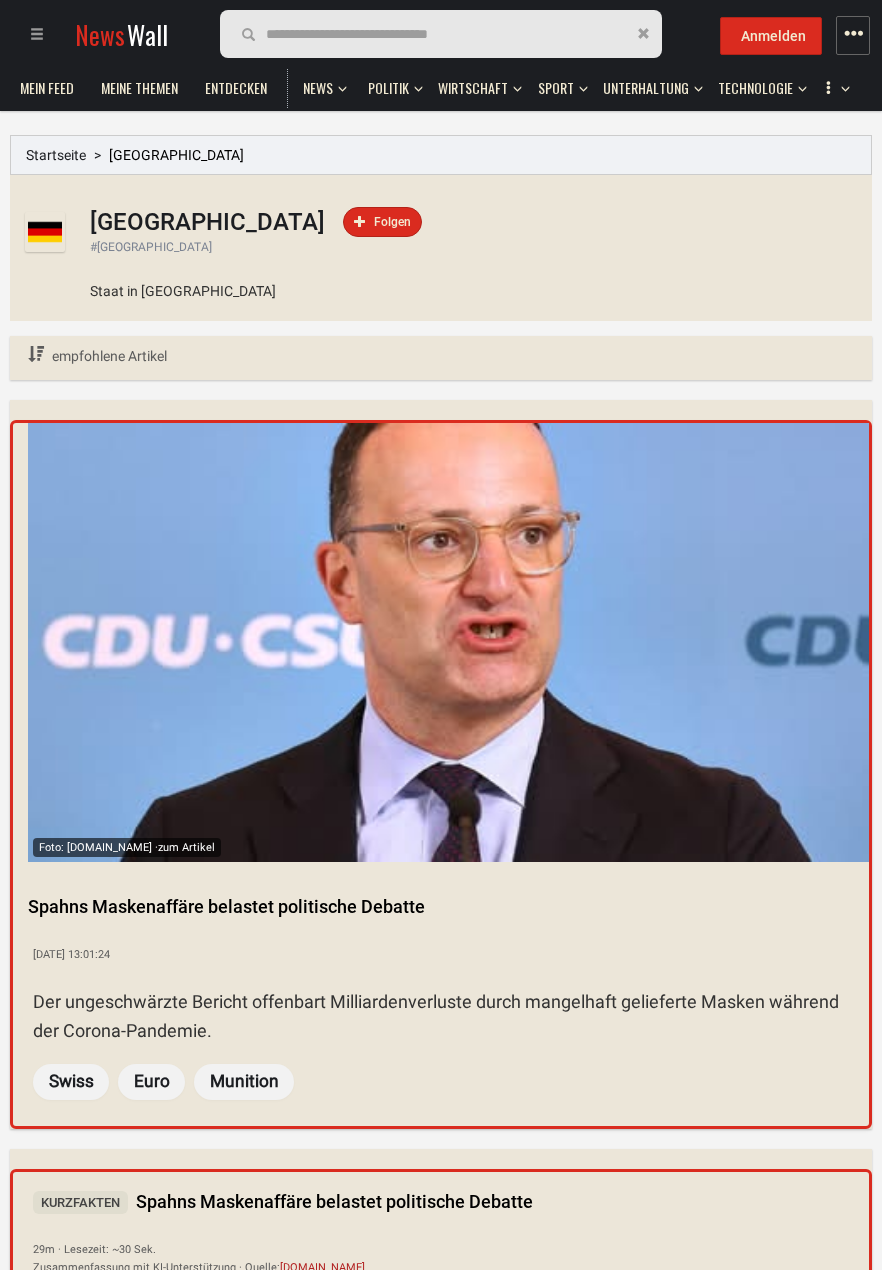 click on "Deutschland" at bounding box center [176, 155] 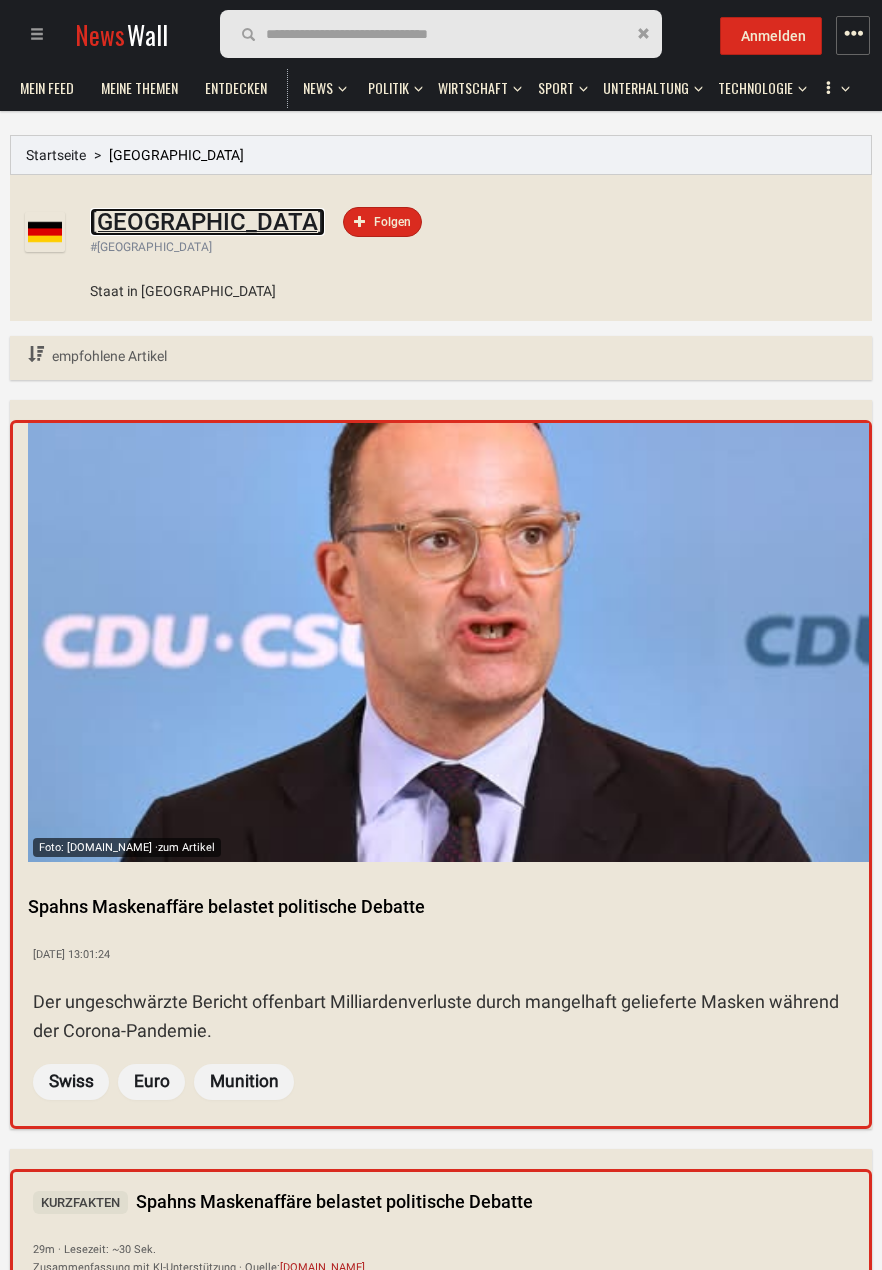 click on "Deutschland" at bounding box center [207, 222] 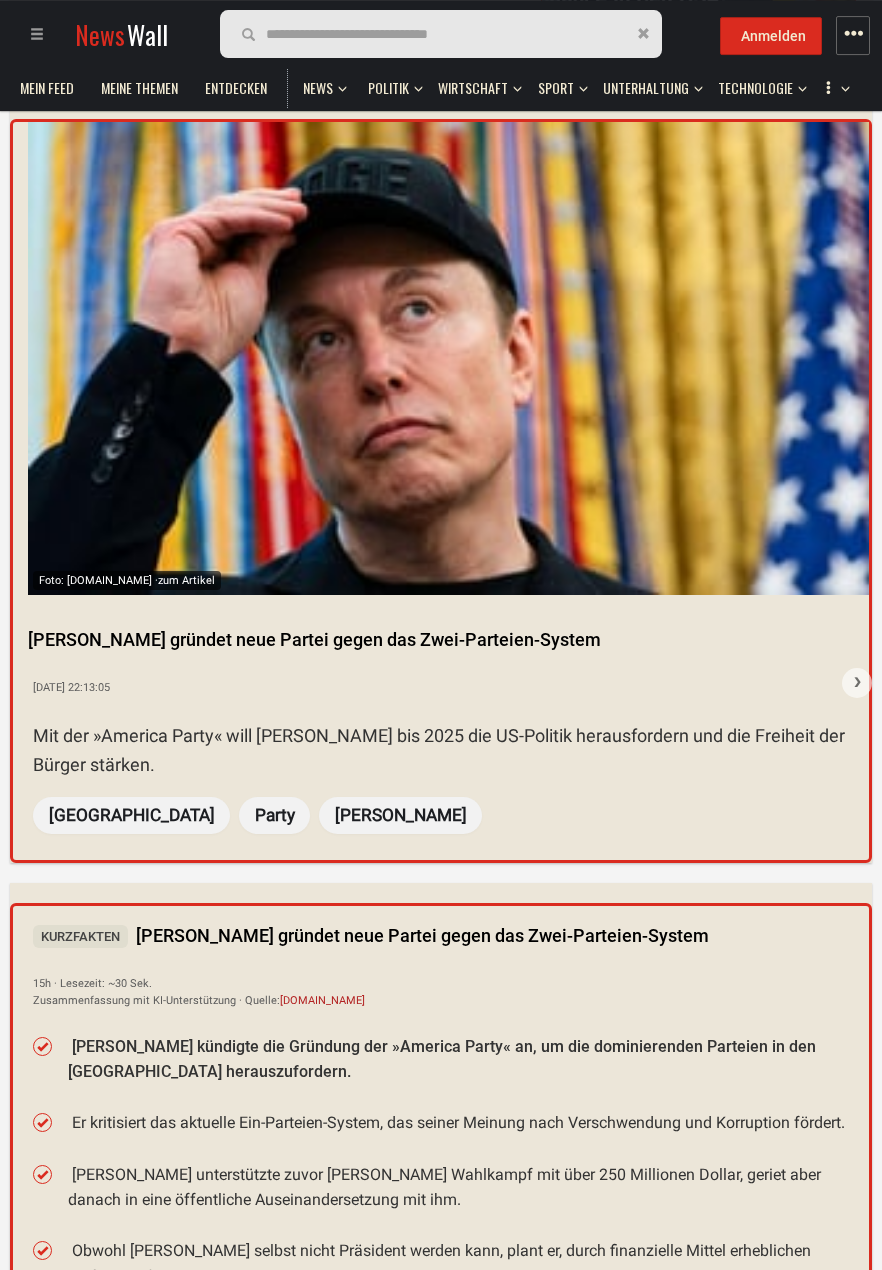 scroll, scrollTop: 5871, scrollLeft: 0, axis: vertical 